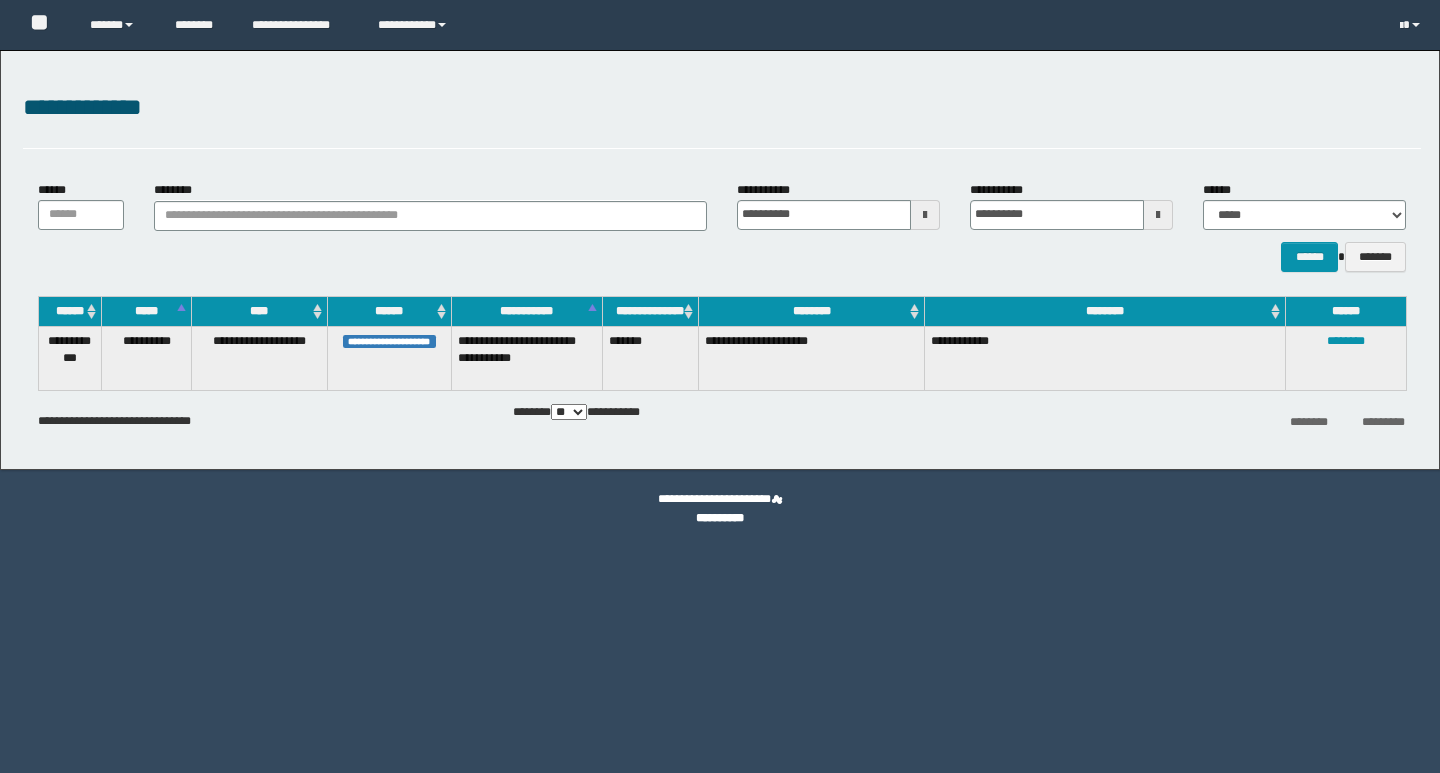 scroll, scrollTop: 0, scrollLeft: 0, axis: both 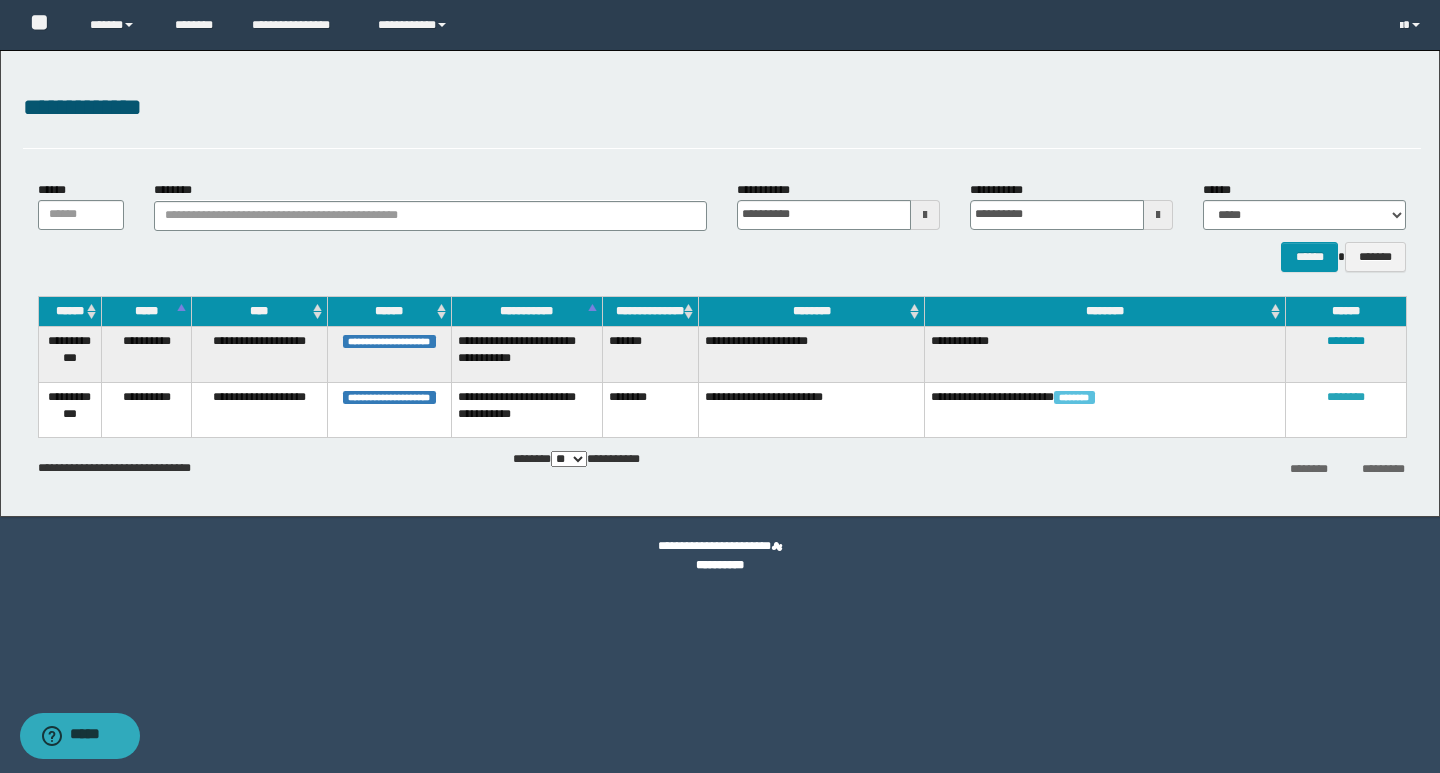 click on "********" at bounding box center [1346, 397] 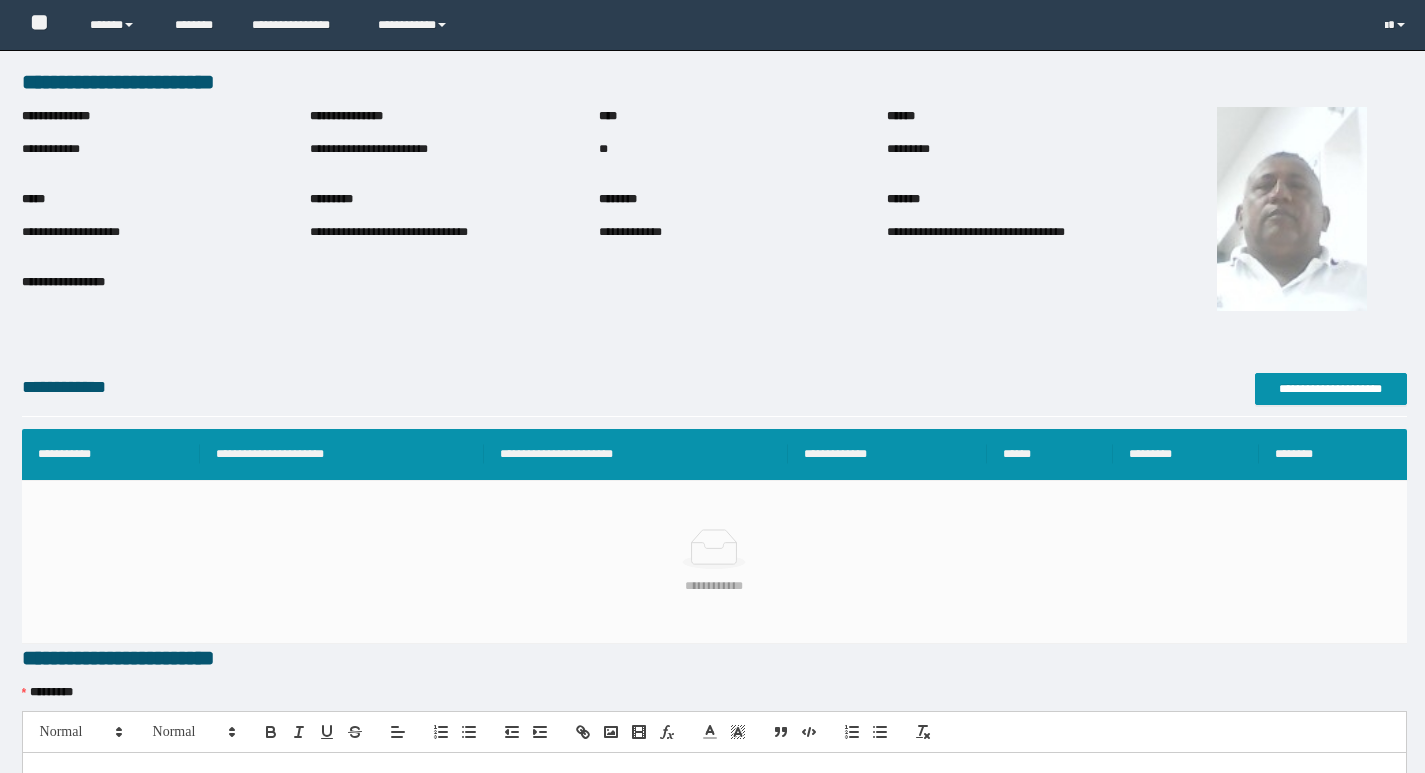 scroll, scrollTop: 0, scrollLeft: 0, axis: both 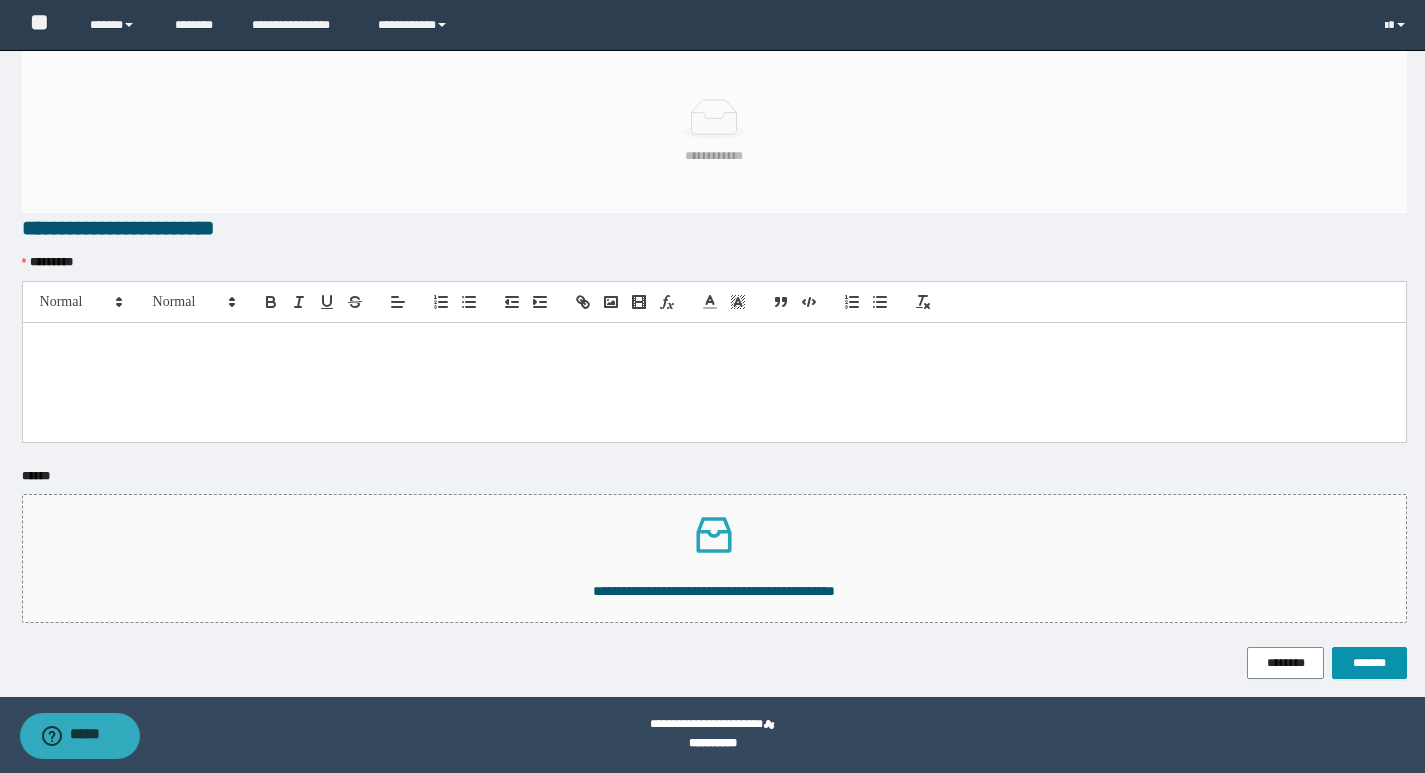 click at bounding box center (714, 382) 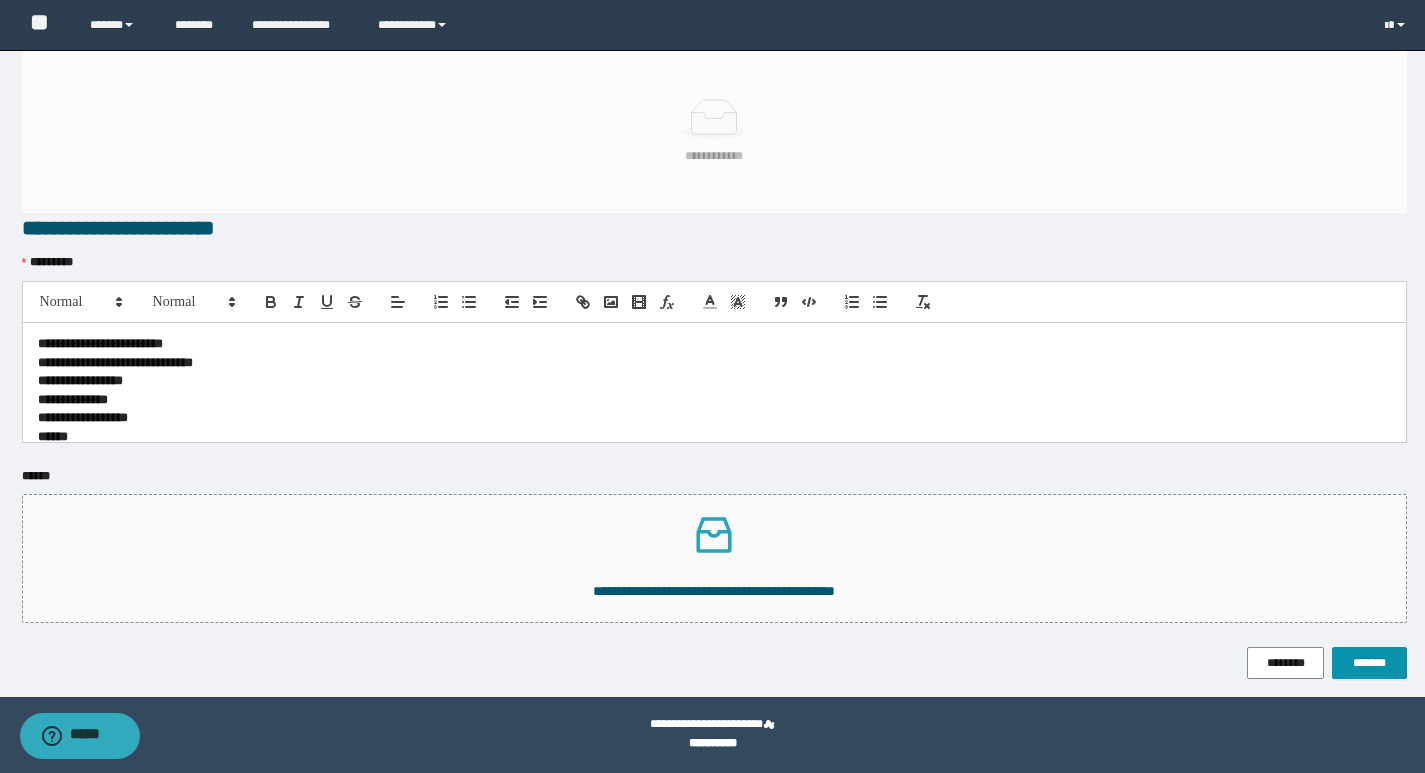scroll, scrollTop: 0, scrollLeft: 0, axis: both 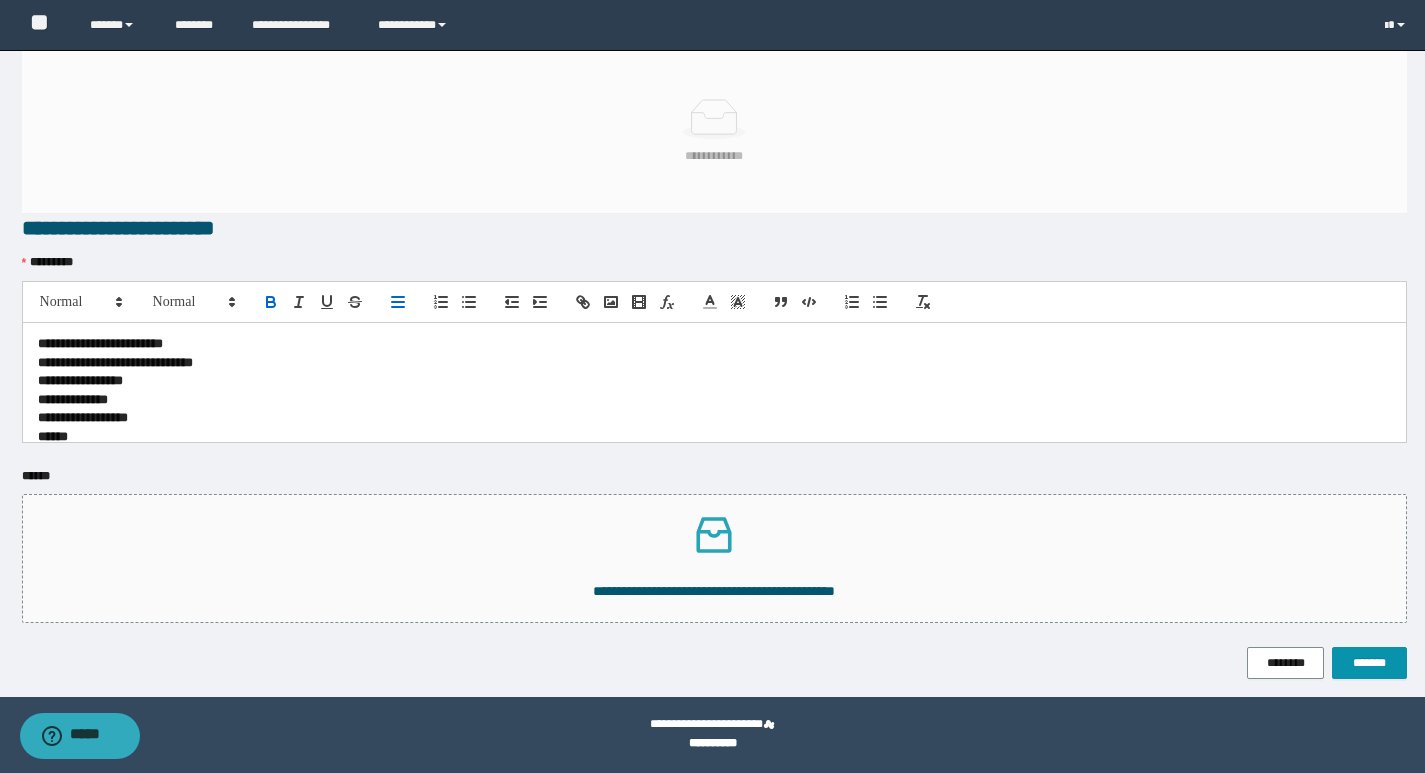 type 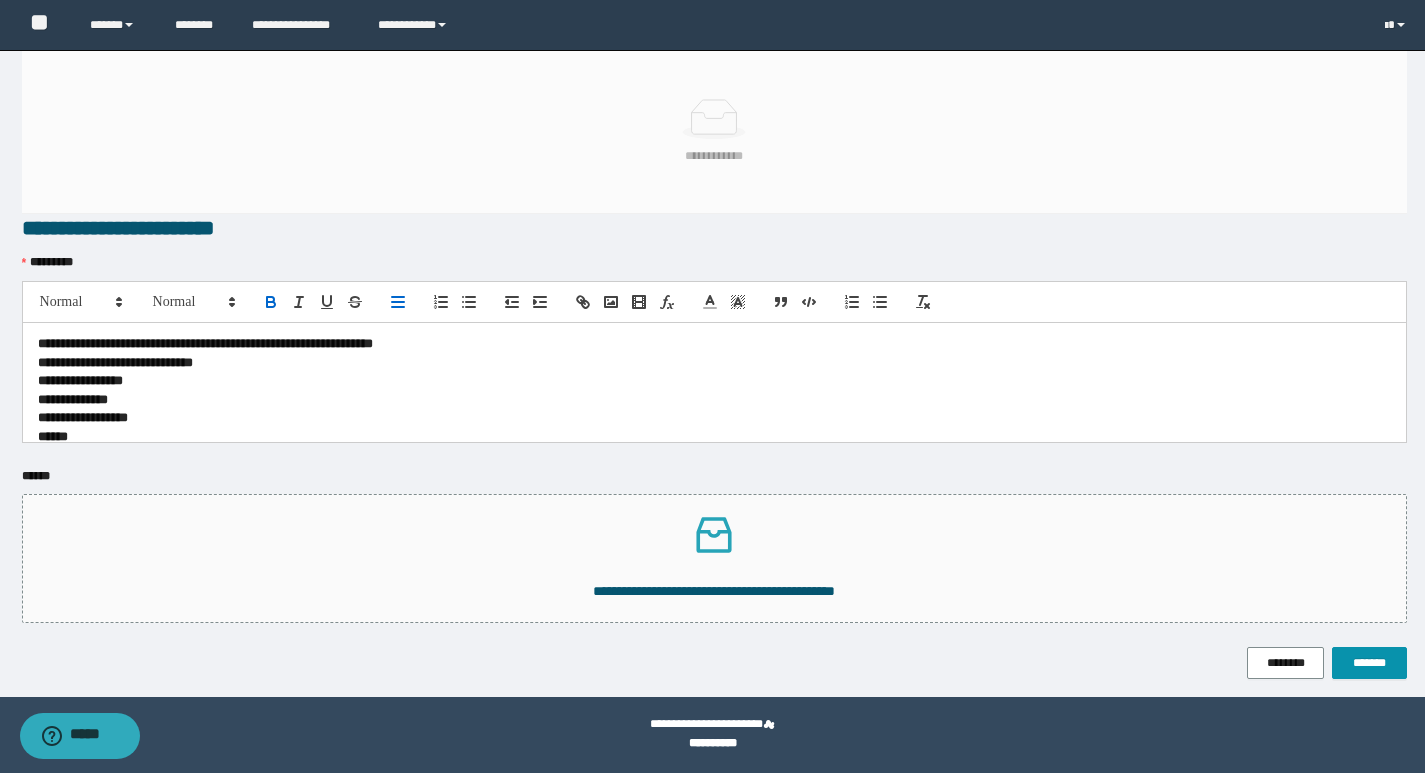 click on "**********" at bounding box center [80, 380] 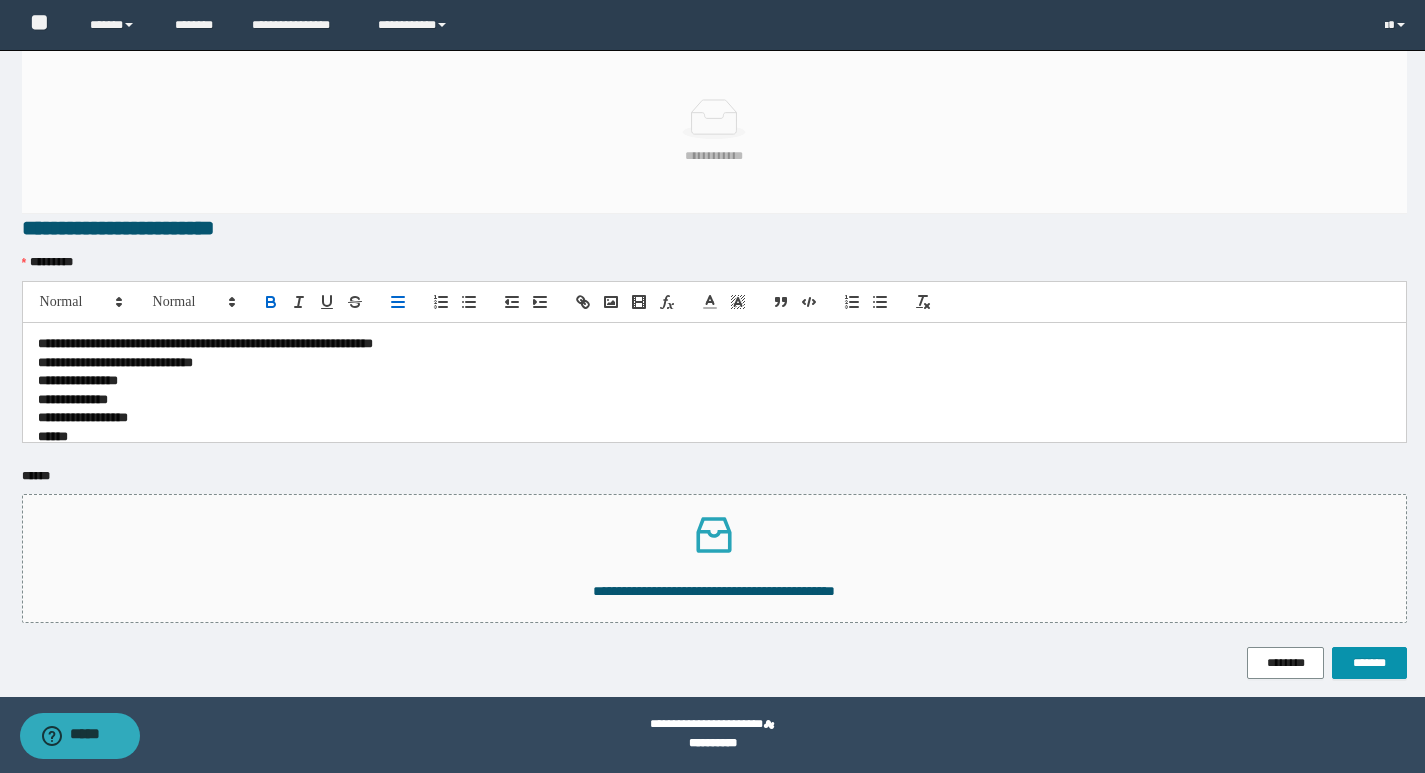 click on "**********" at bounding box center (714, 418) 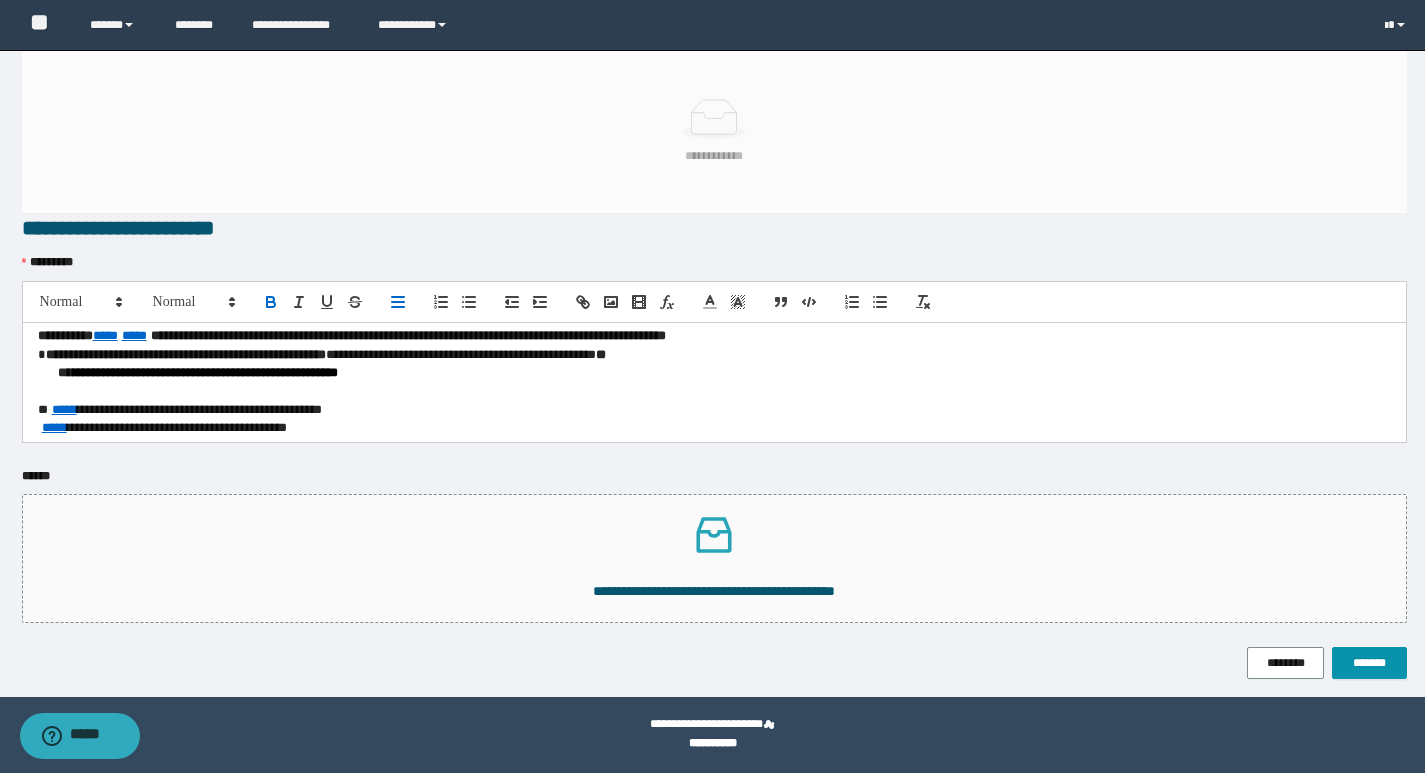 scroll, scrollTop: 126, scrollLeft: 0, axis: vertical 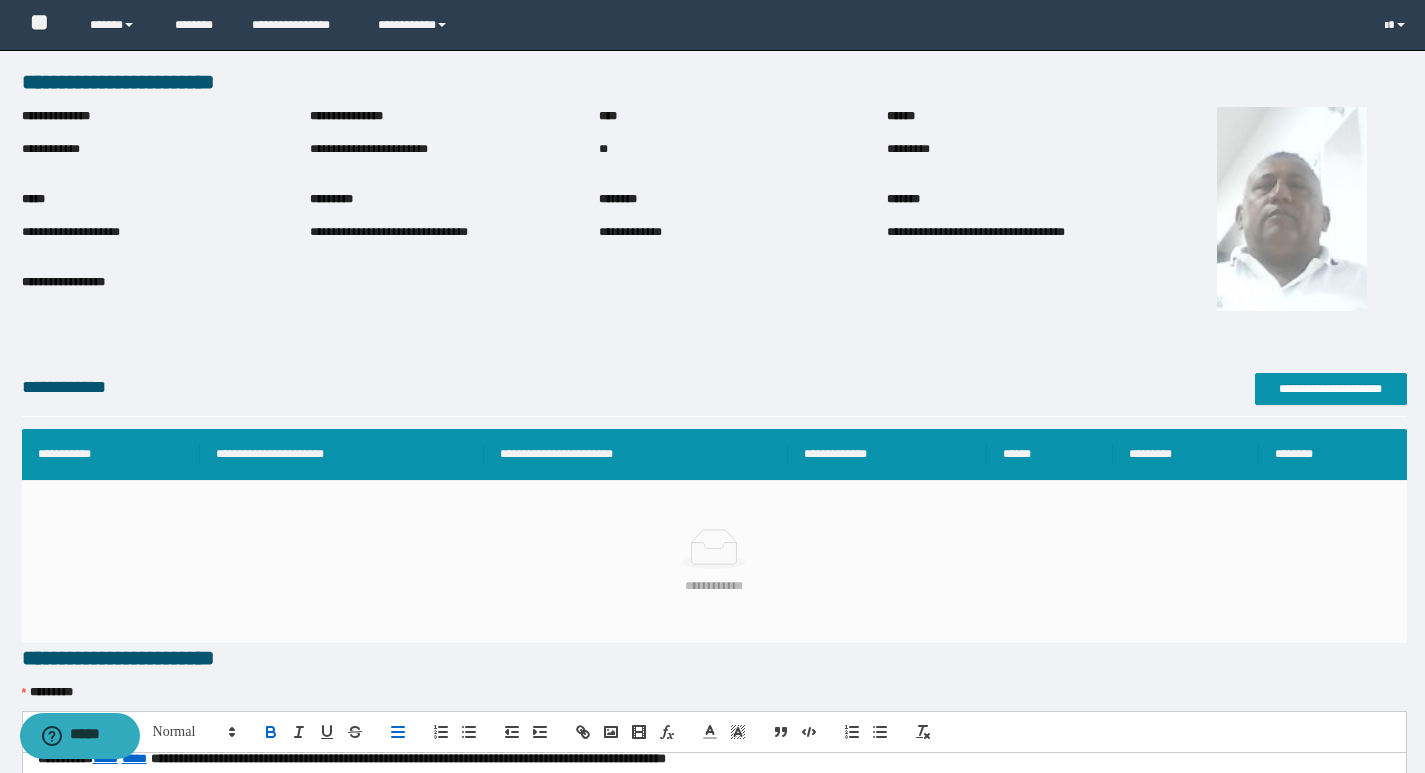 click on "**********" at bounding box center [369, 149] 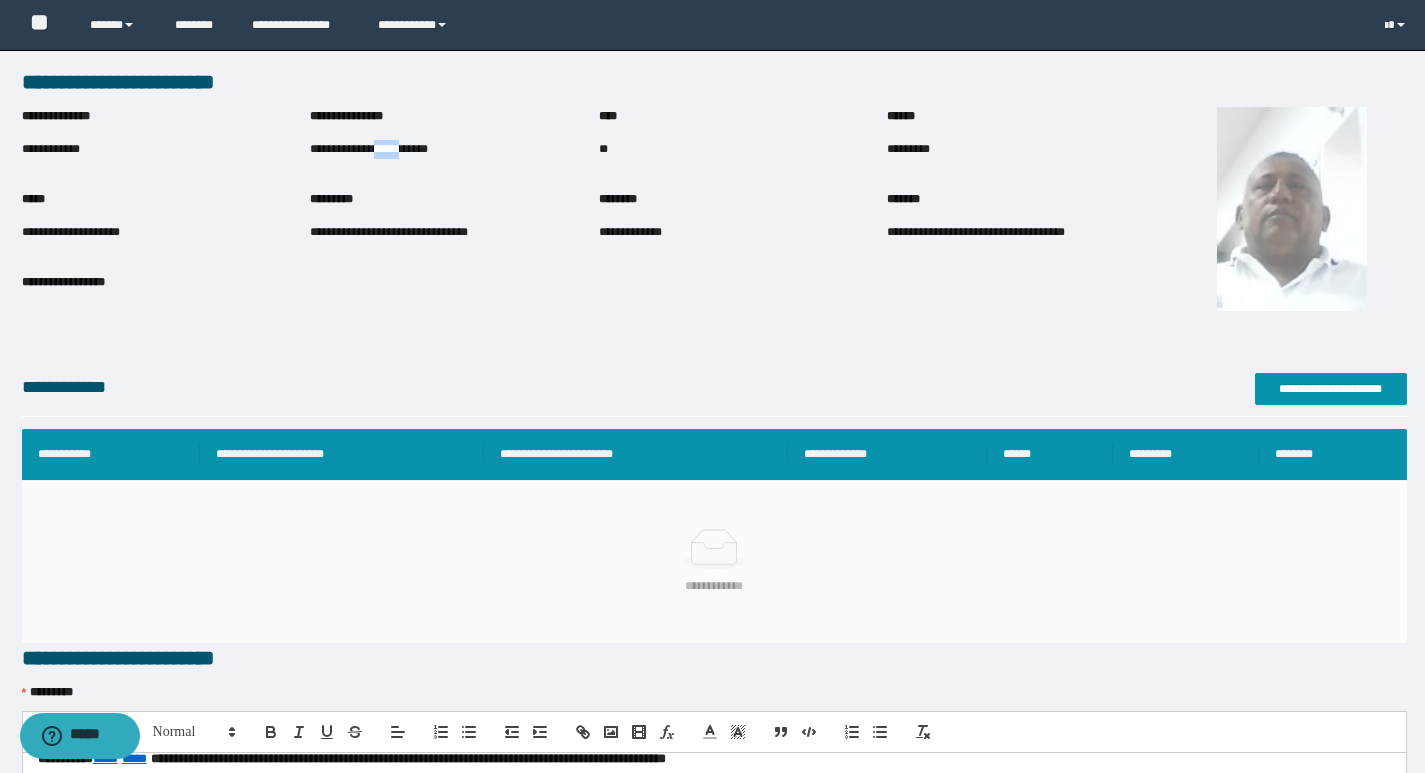 click on "**********" at bounding box center [369, 149] 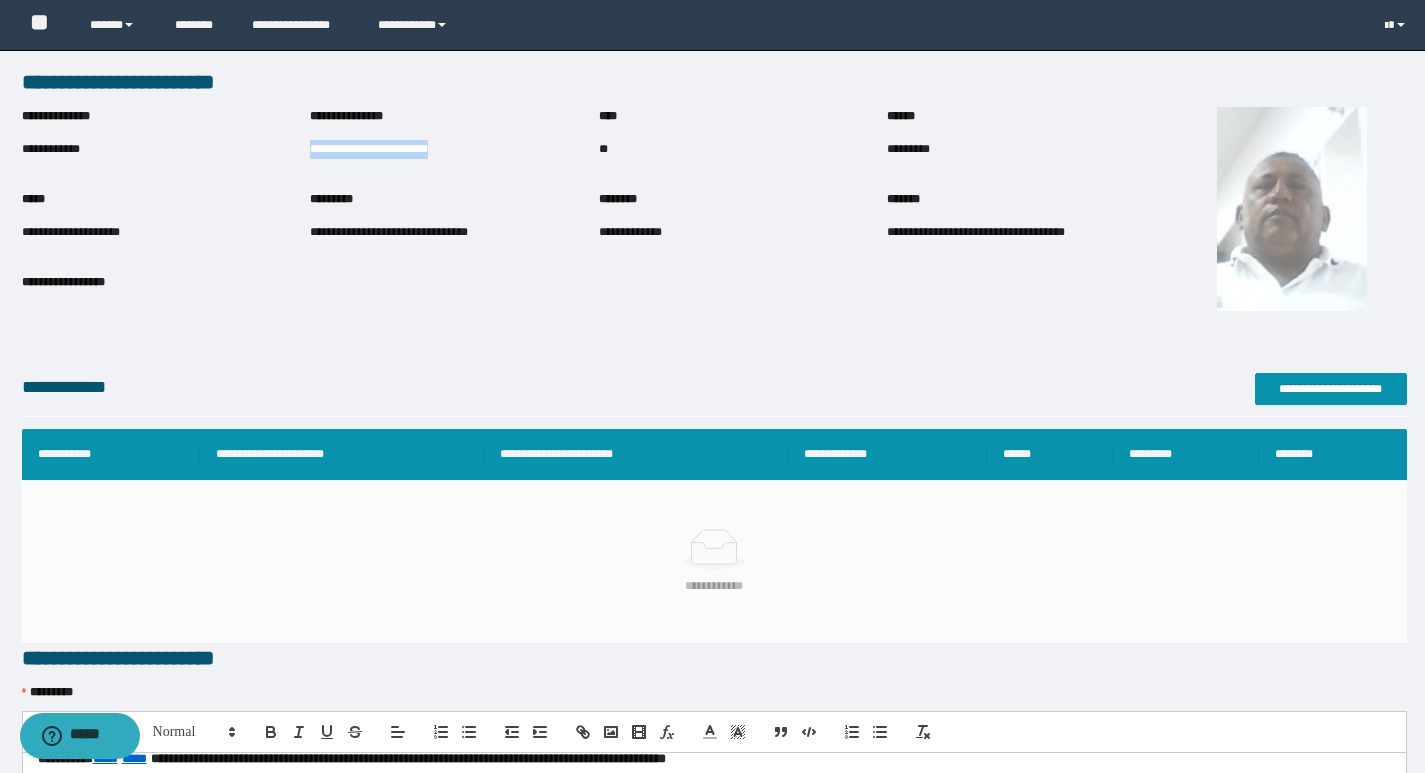 click on "**********" at bounding box center (369, 149) 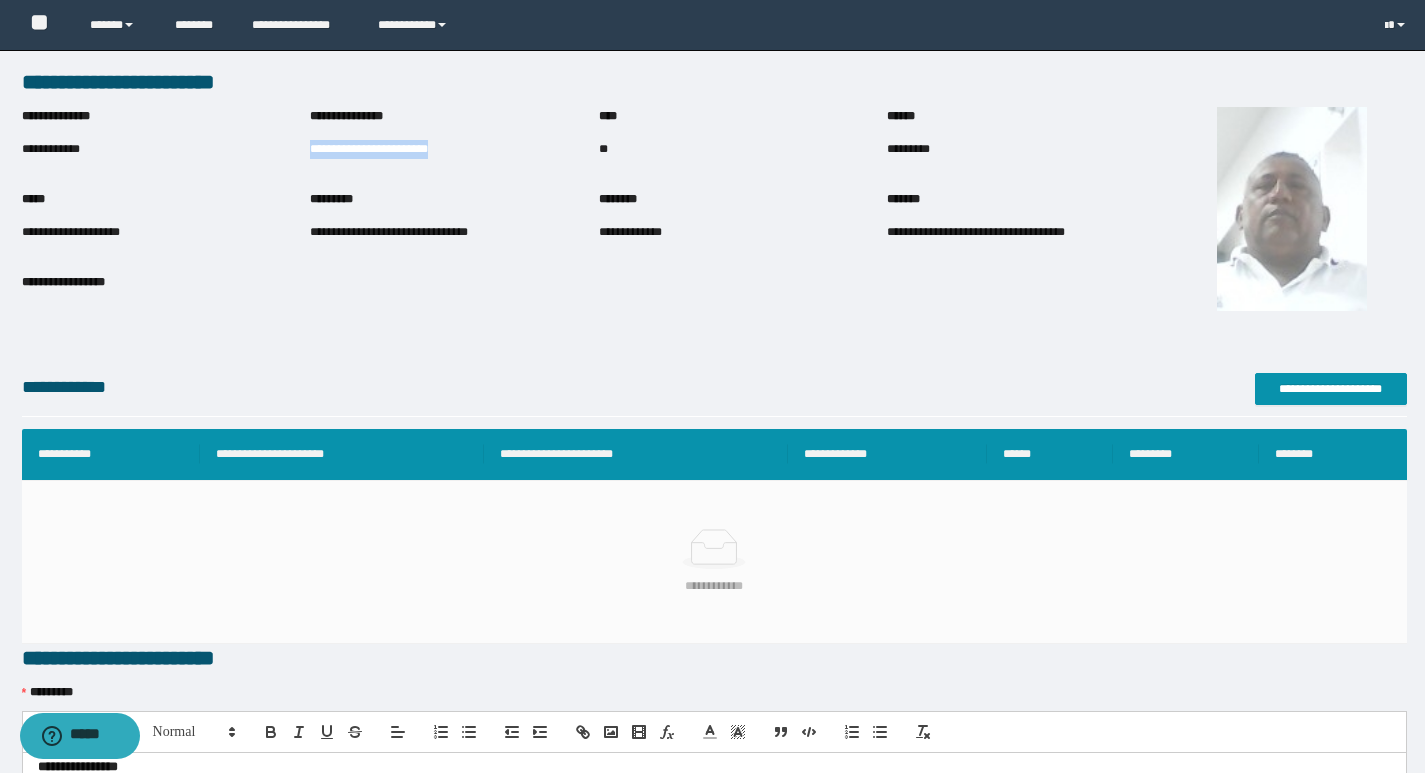 scroll, scrollTop: 0, scrollLeft: 0, axis: both 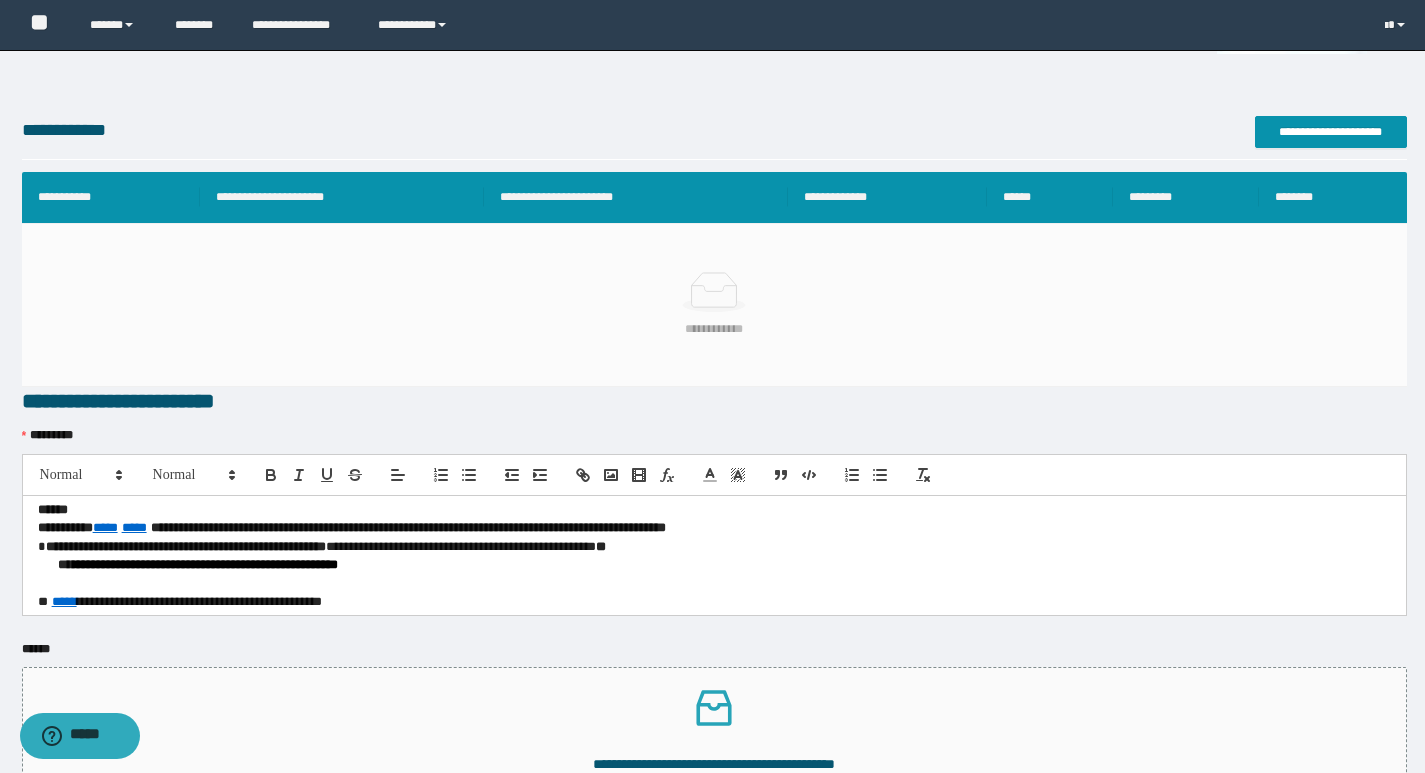 click on "**********" at bounding box center (707, 528) 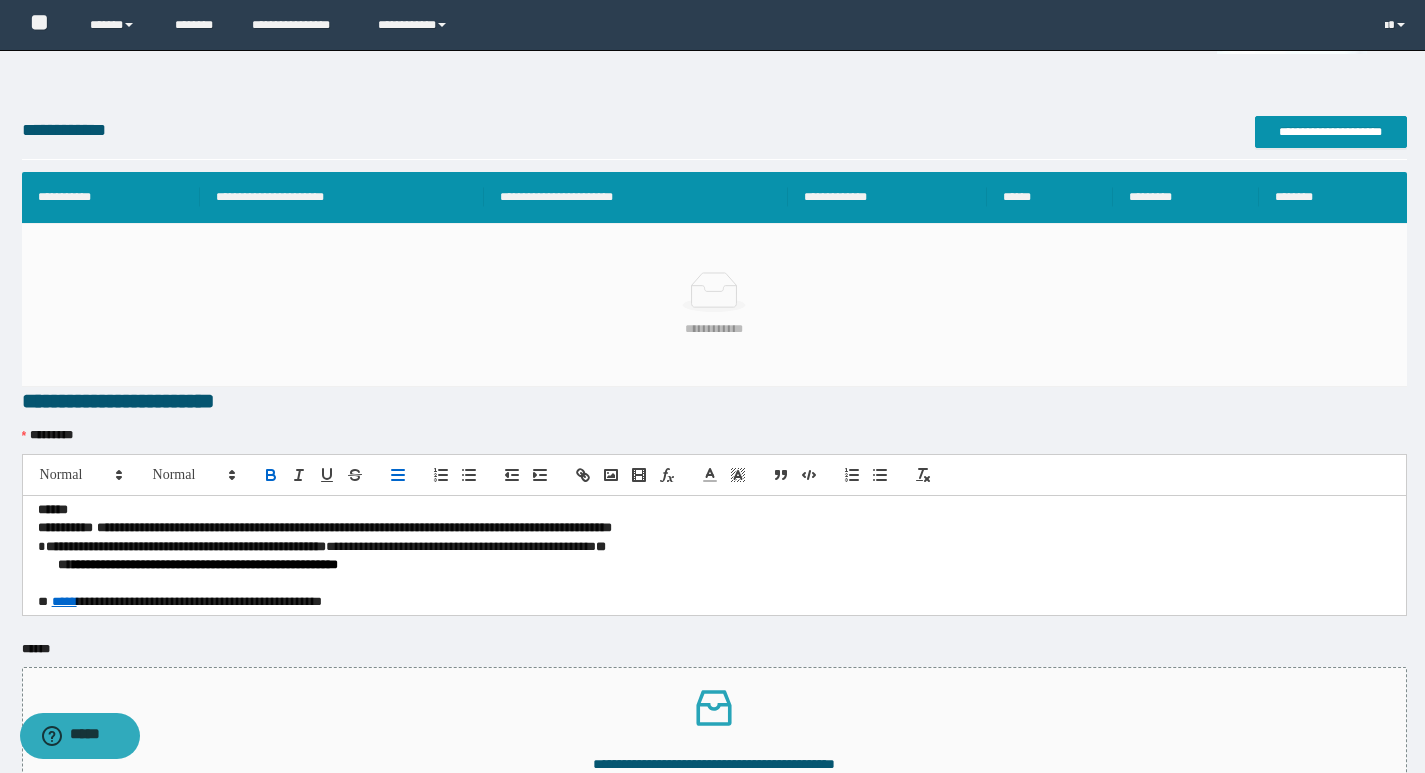 click on "**********" at bounding box center (354, 527) 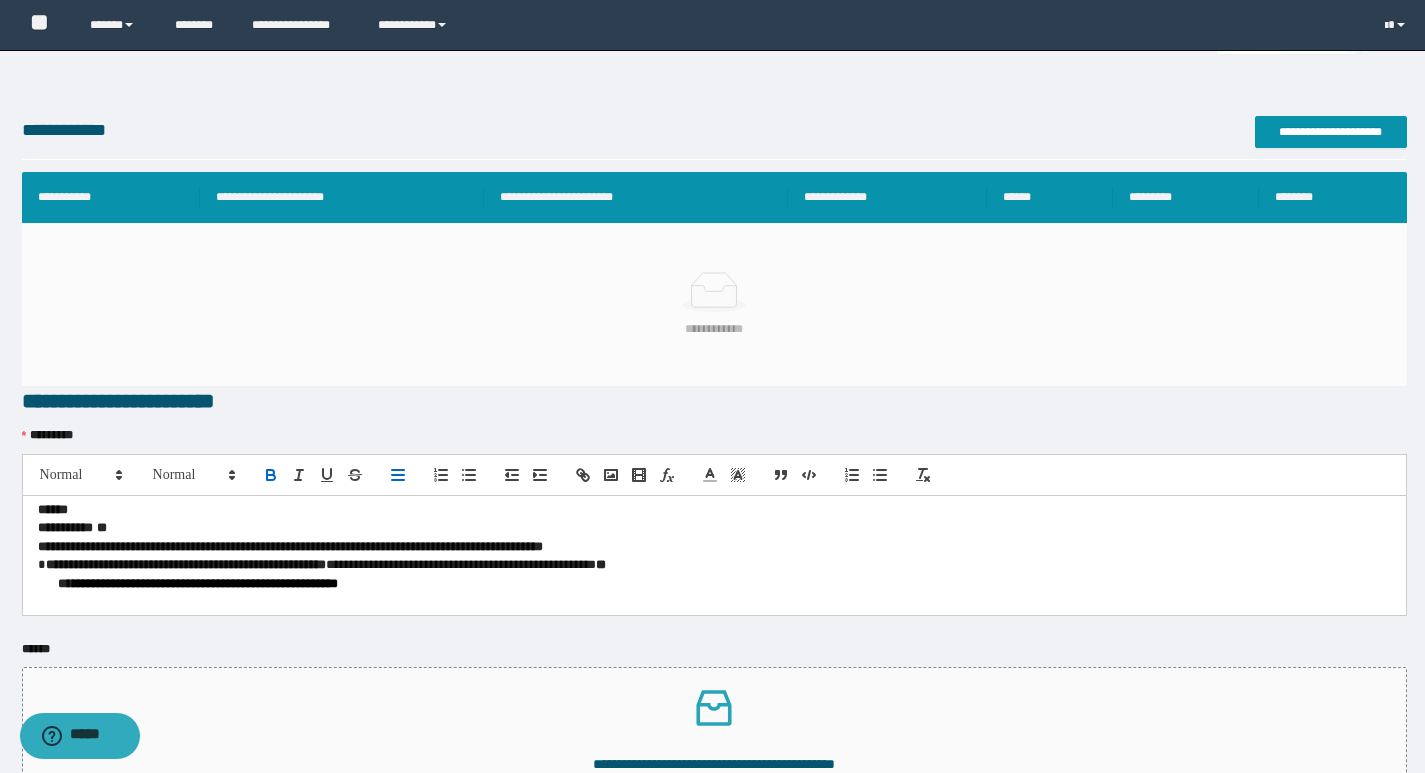 click on "**********" at bounding box center [707, 565] 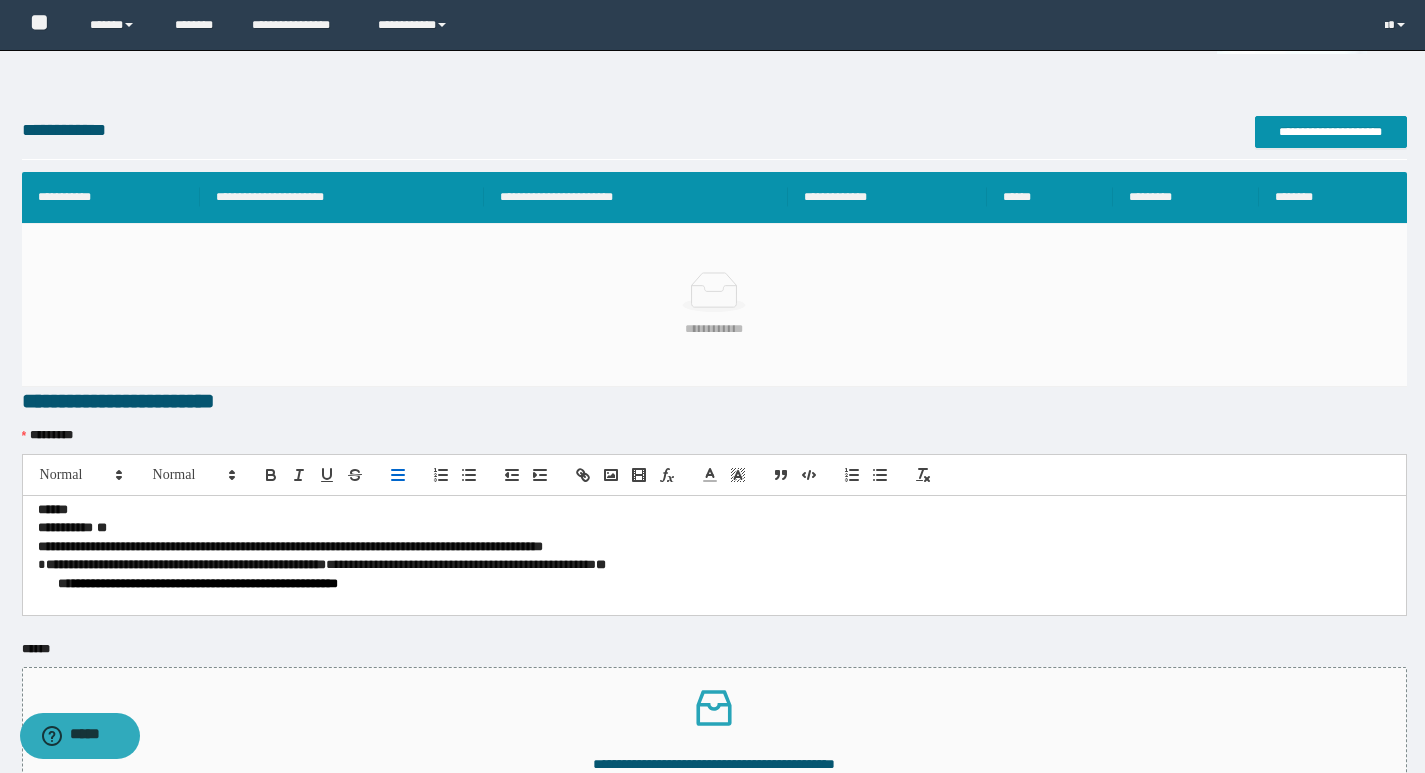 click on "**********" at bounding box center (290, 546) 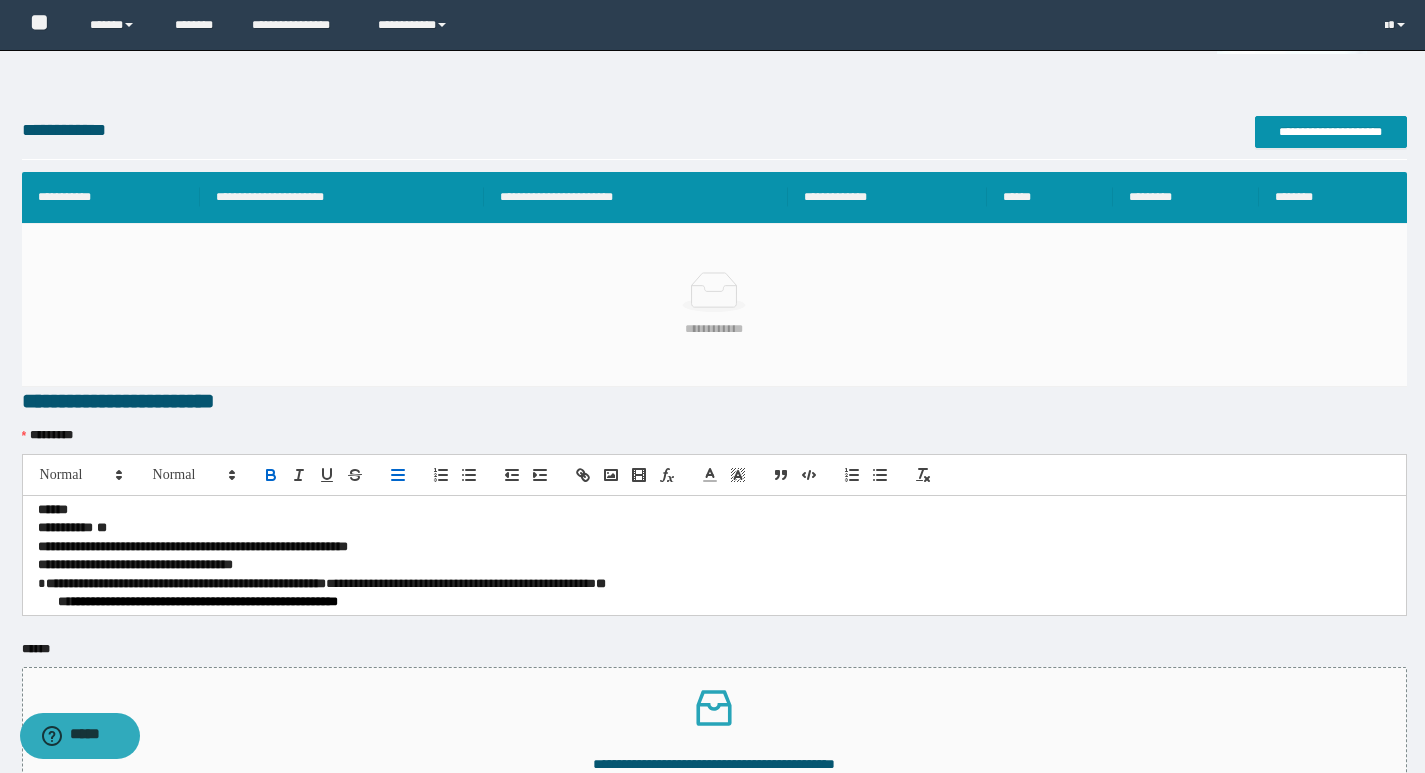 click on "**********" at bounding box center [135, 564] 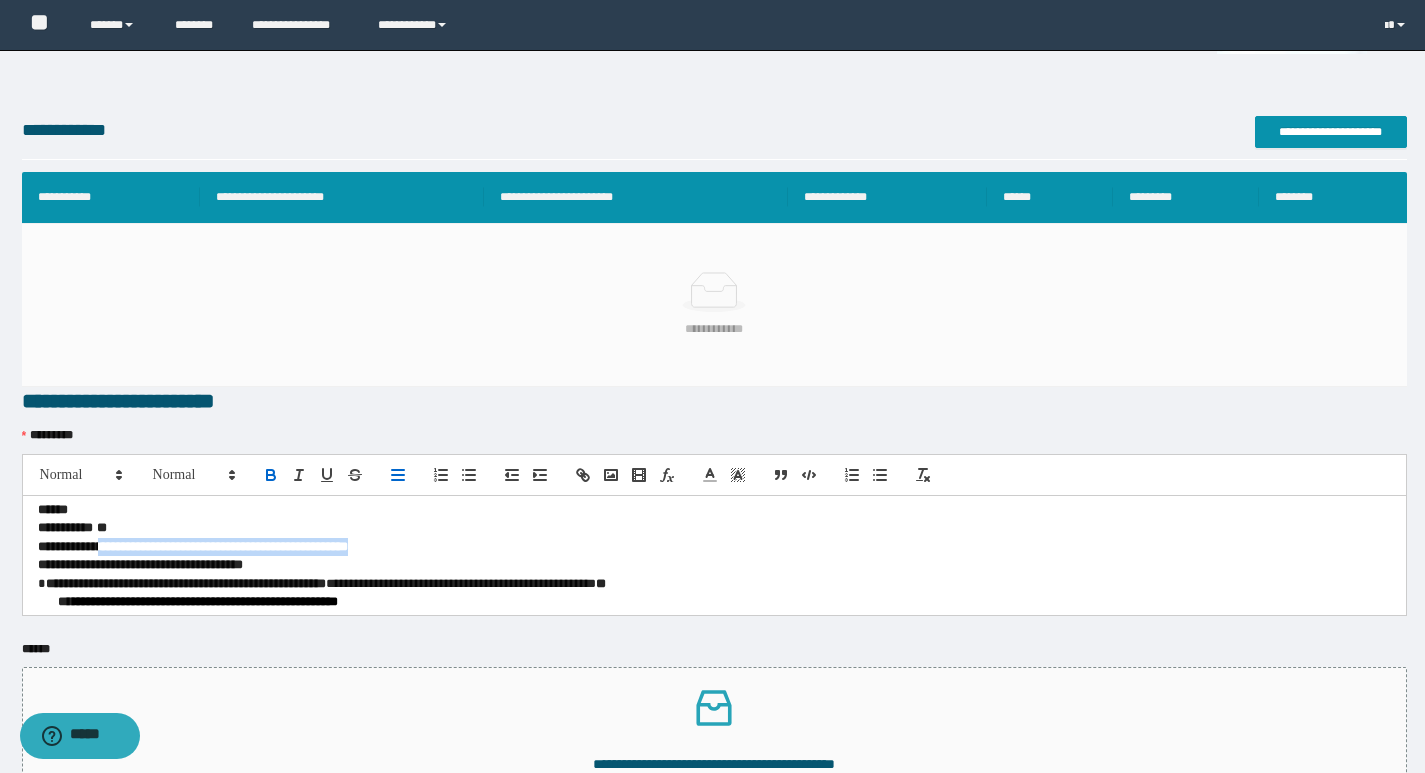drag, startPoint x: 120, startPoint y: 544, endPoint x: 440, endPoint y: 552, distance: 320.09998 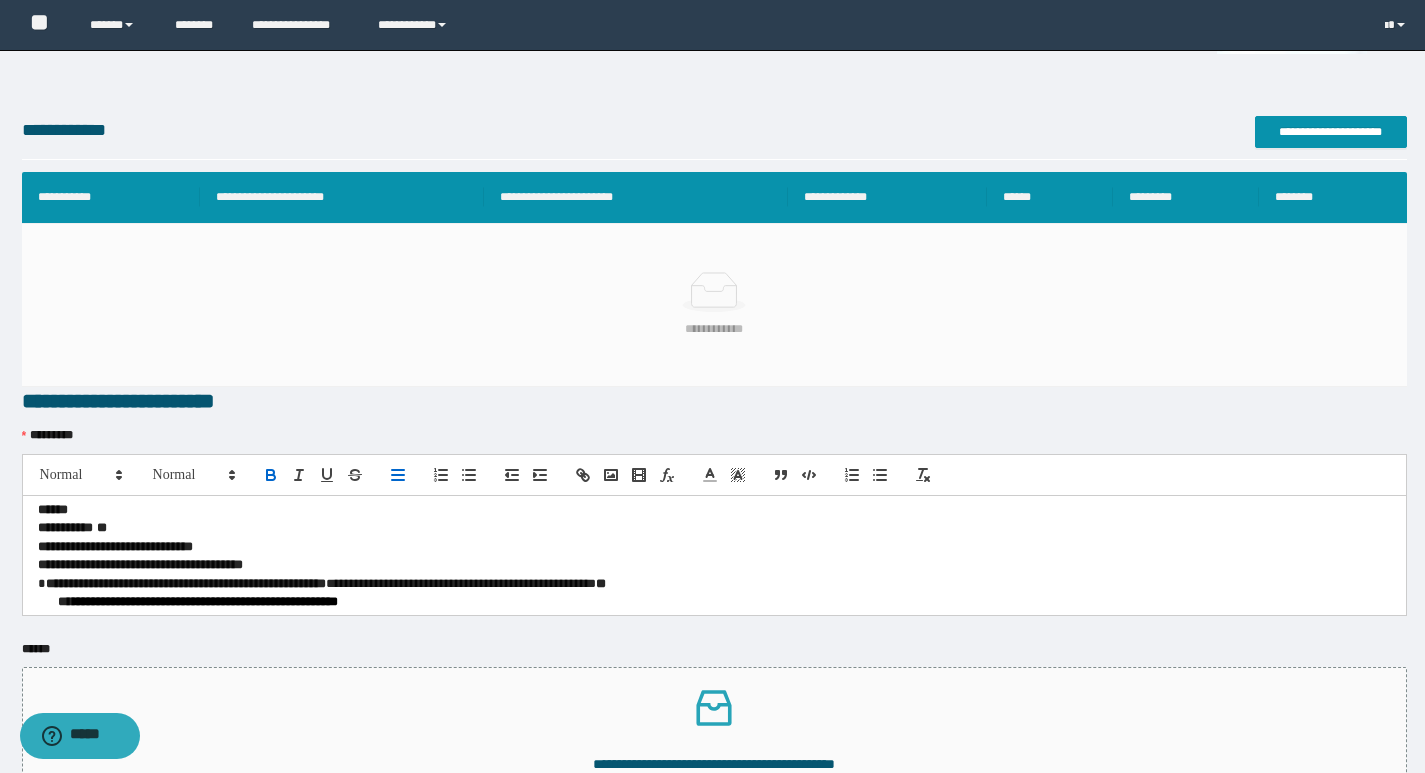 click on "**********" at bounding box center (115, 546) 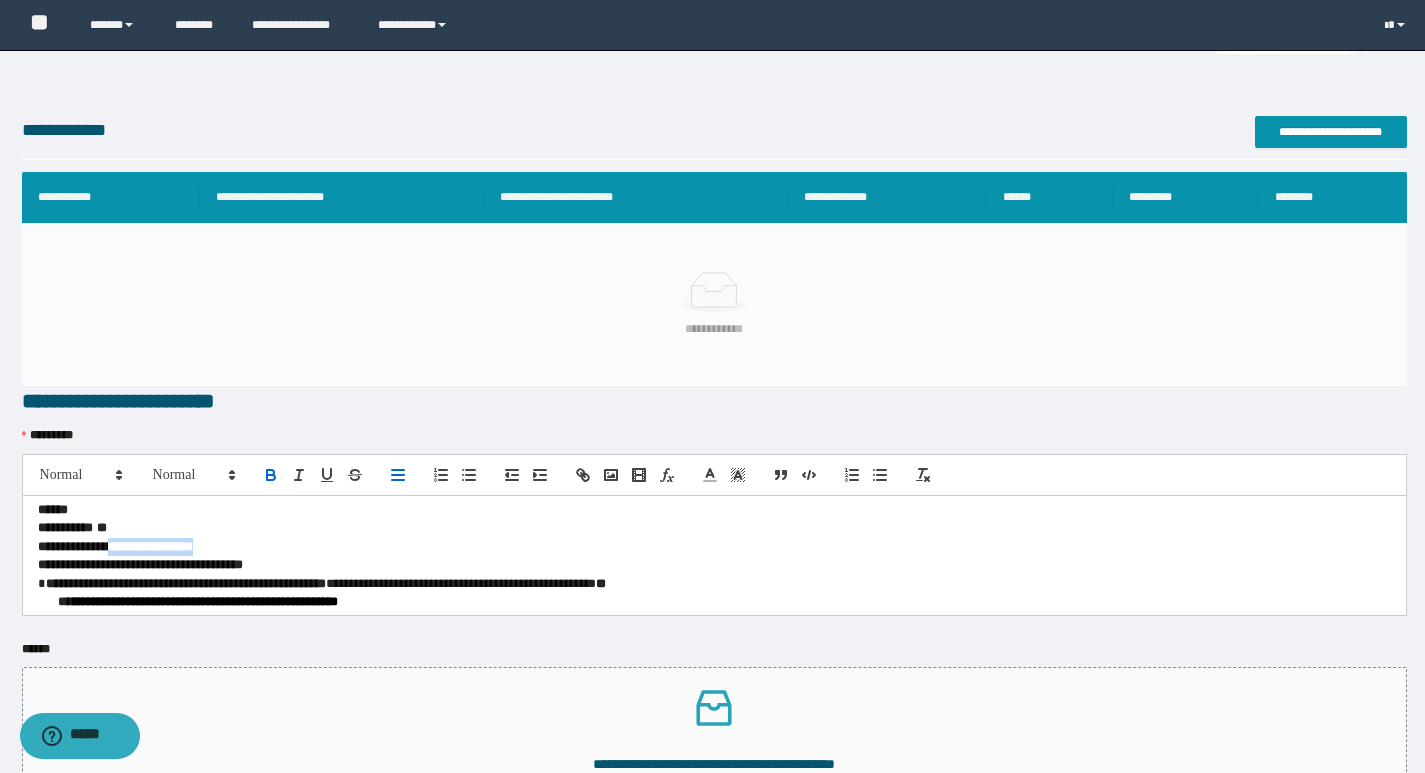 drag, startPoint x: 126, startPoint y: 542, endPoint x: 256, endPoint y: 549, distance: 130.18832 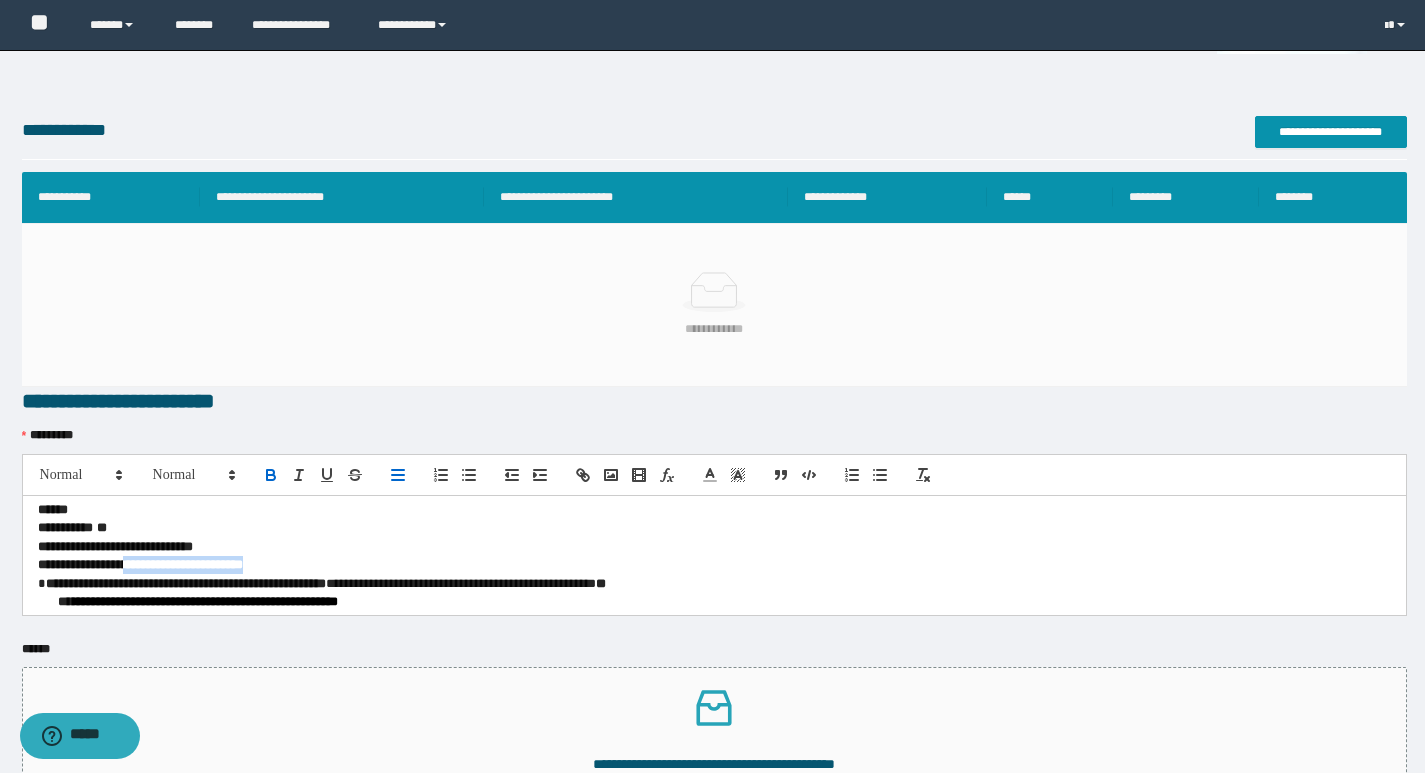 drag, startPoint x: 144, startPoint y: 569, endPoint x: 300, endPoint y: 565, distance: 156.05127 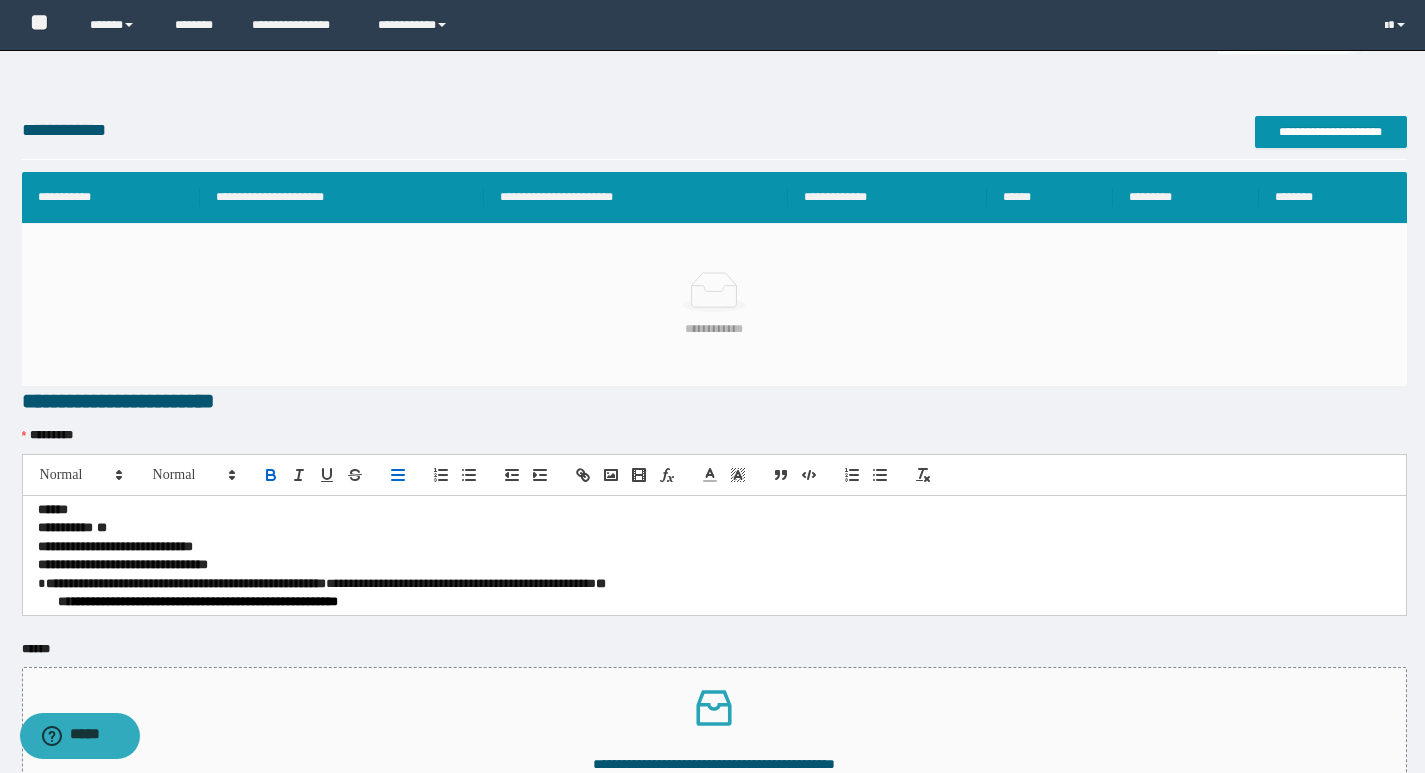 scroll, scrollTop: 0, scrollLeft: 0, axis: both 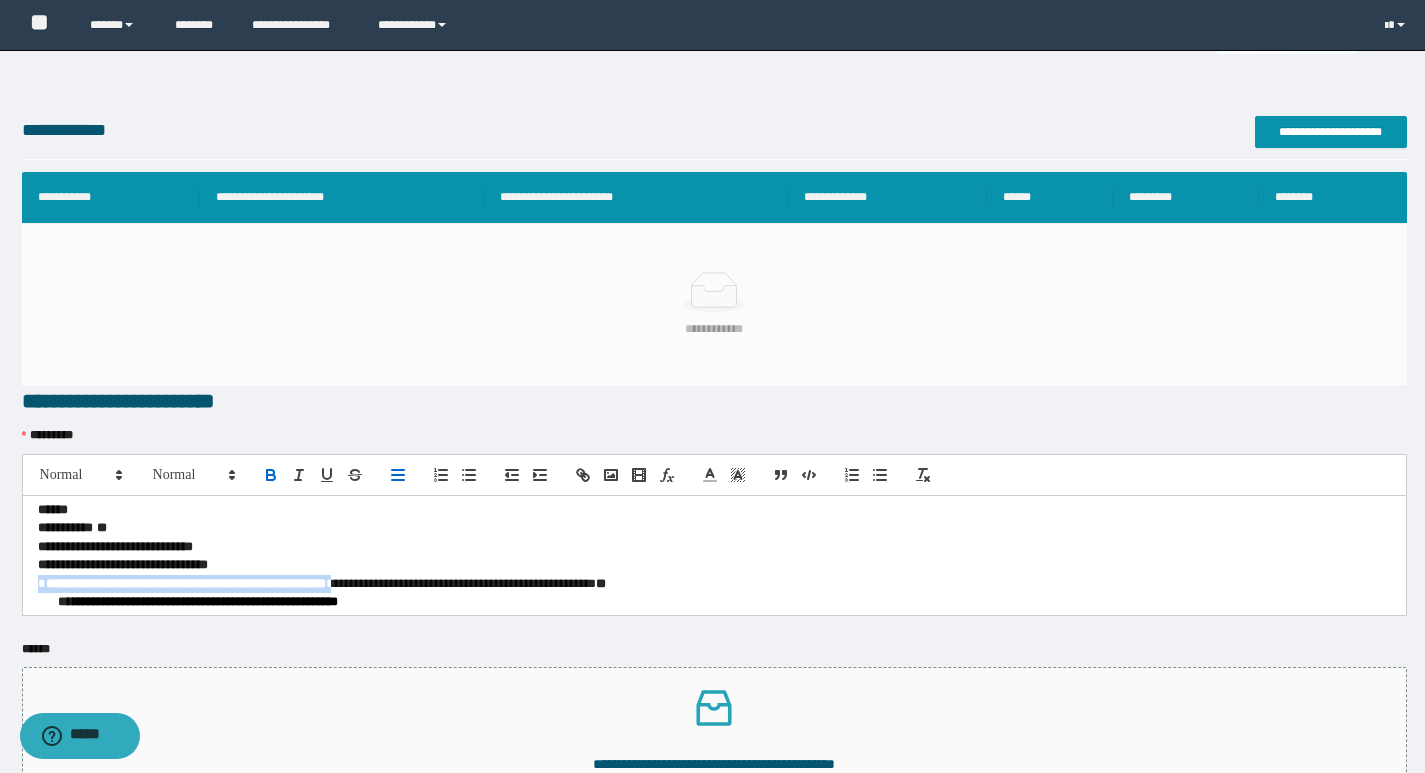 drag, startPoint x: 38, startPoint y: 582, endPoint x: 407, endPoint y: 586, distance: 369.02167 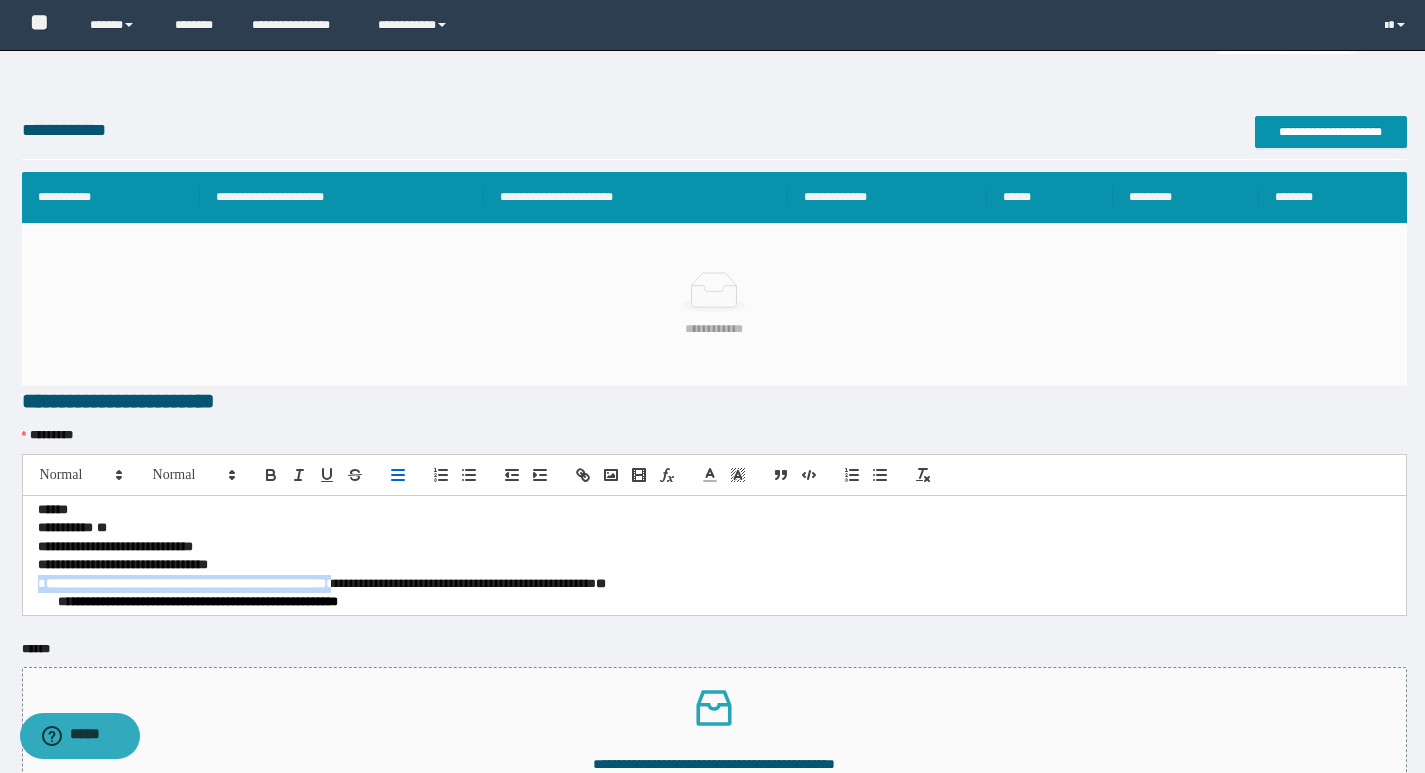 copy on "**********" 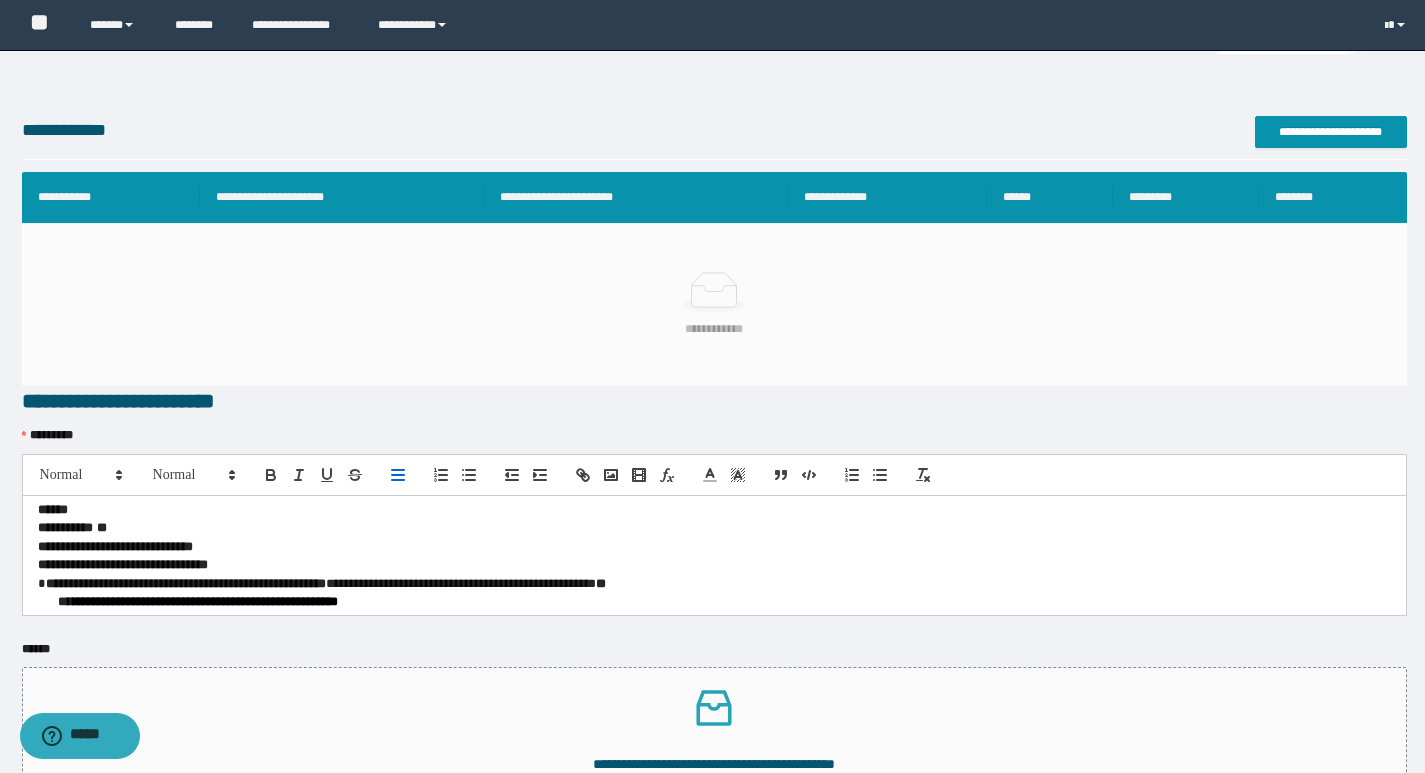 click on "**********" at bounding box center [707, 528] 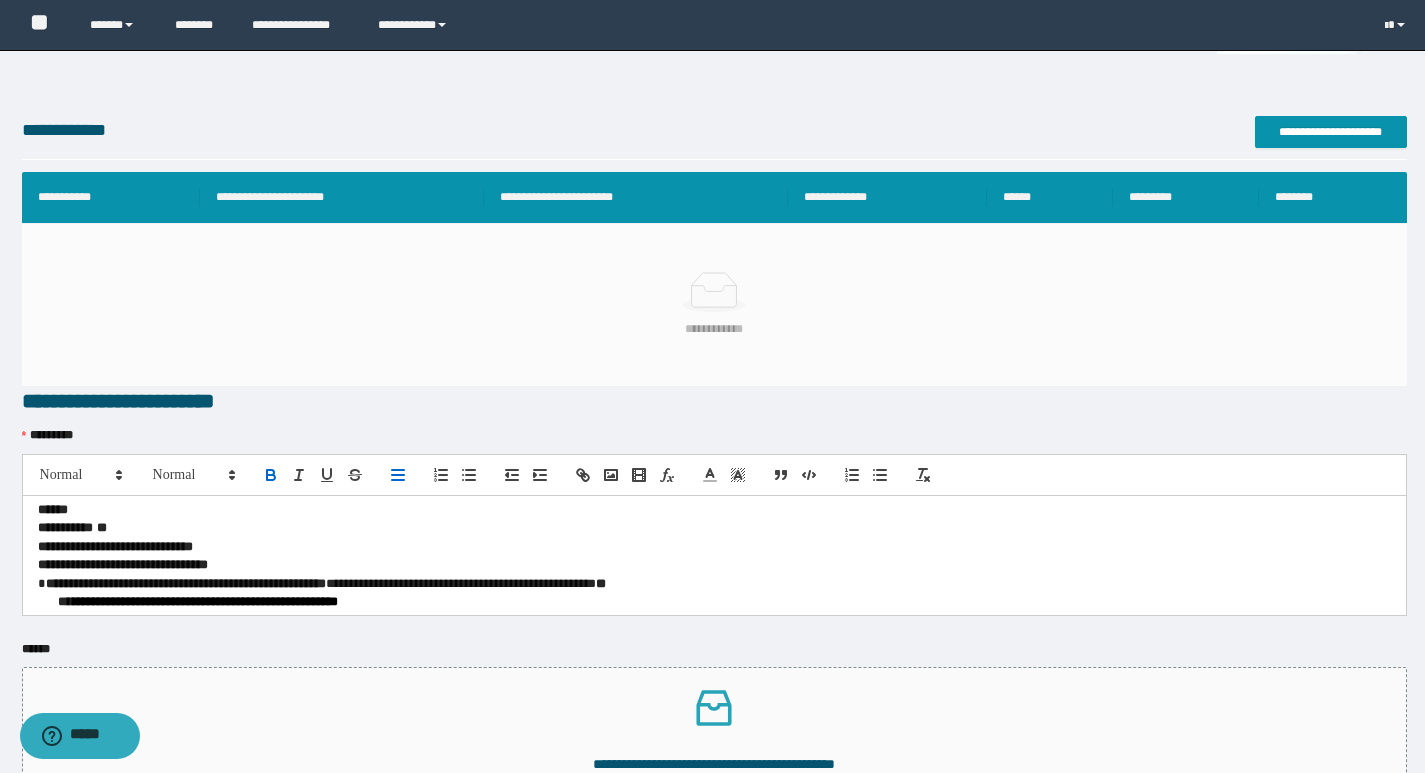 scroll, scrollTop: 0, scrollLeft: 0, axis: both 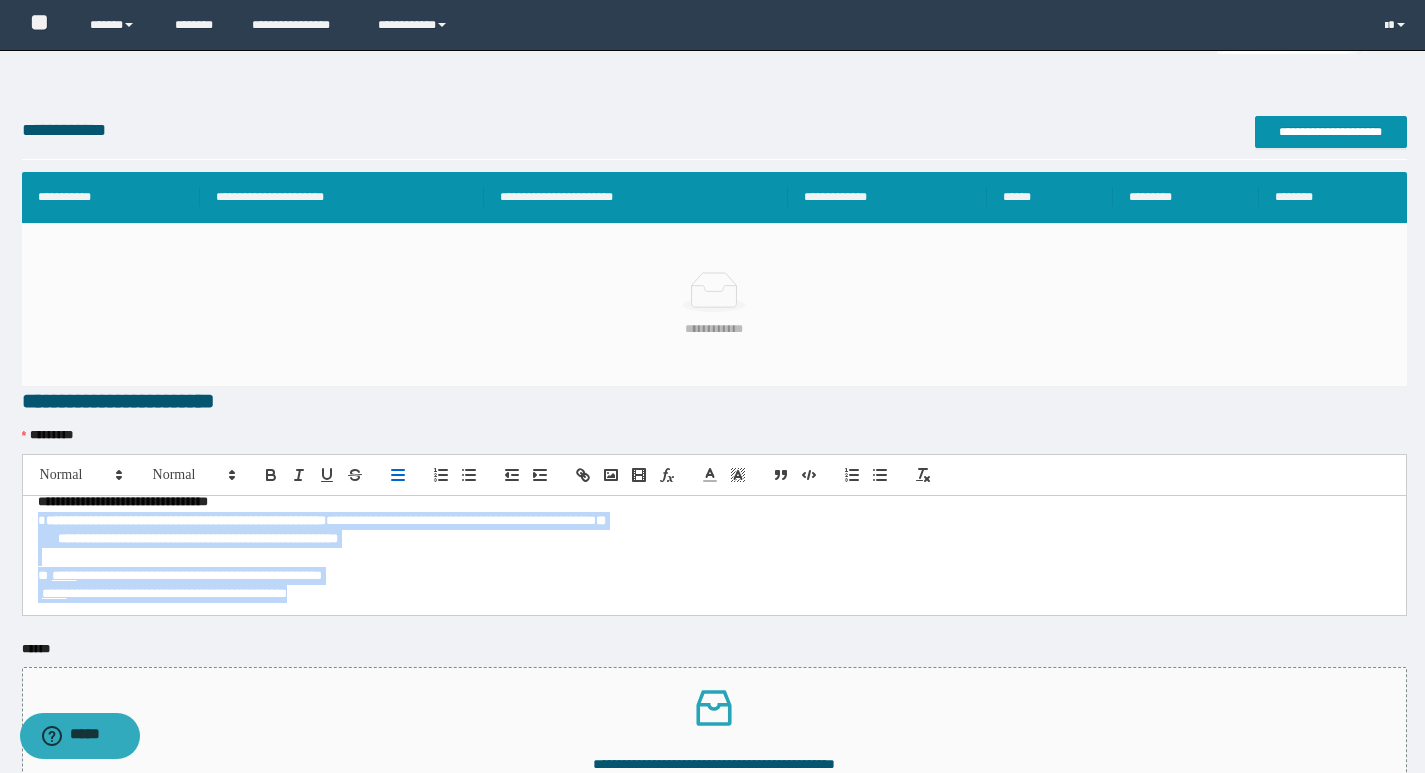 drag, startPoint x: 38, startPoint y: 584, endPoint x: 359, endPoint y: 619, distance: 322.90247 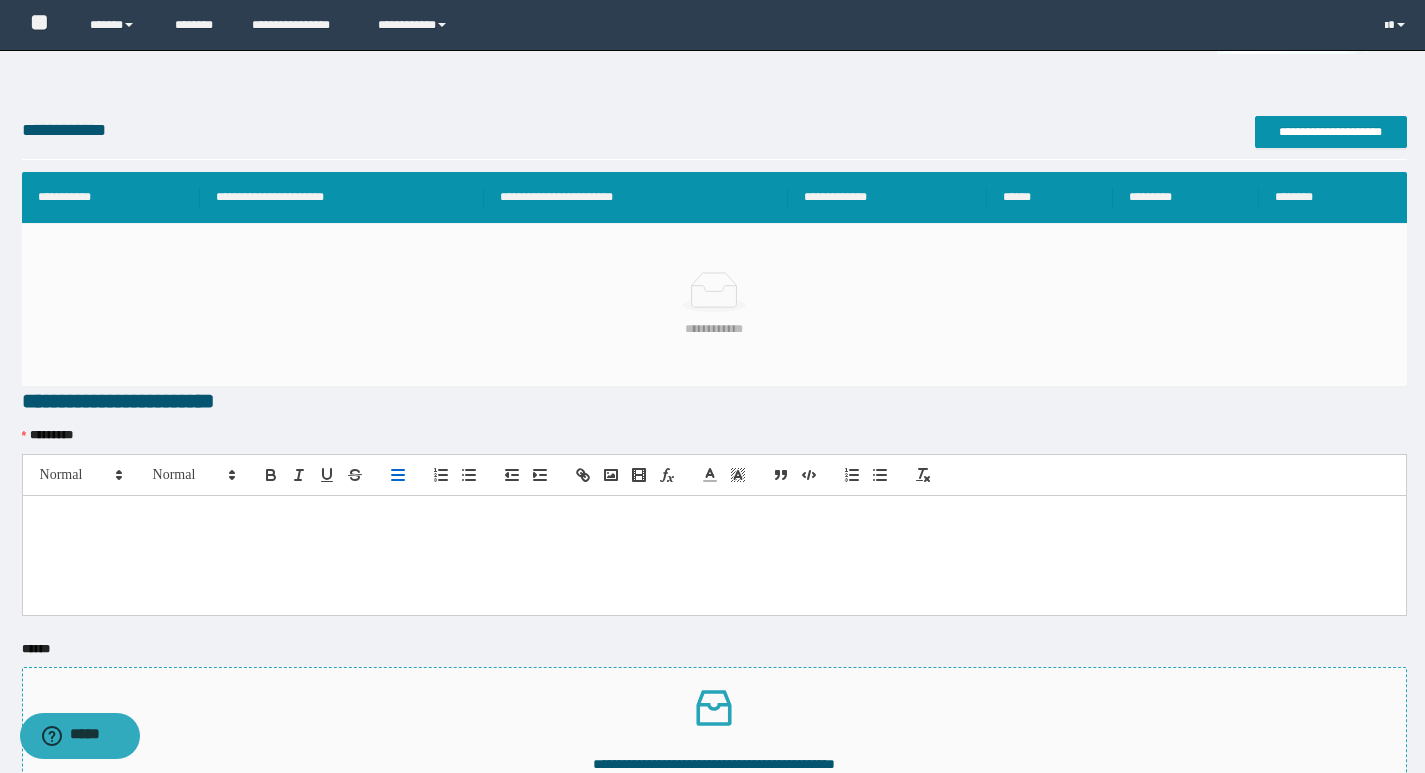 scroll, scrollTop: 223, scrollLeft: 0, axis: vertical 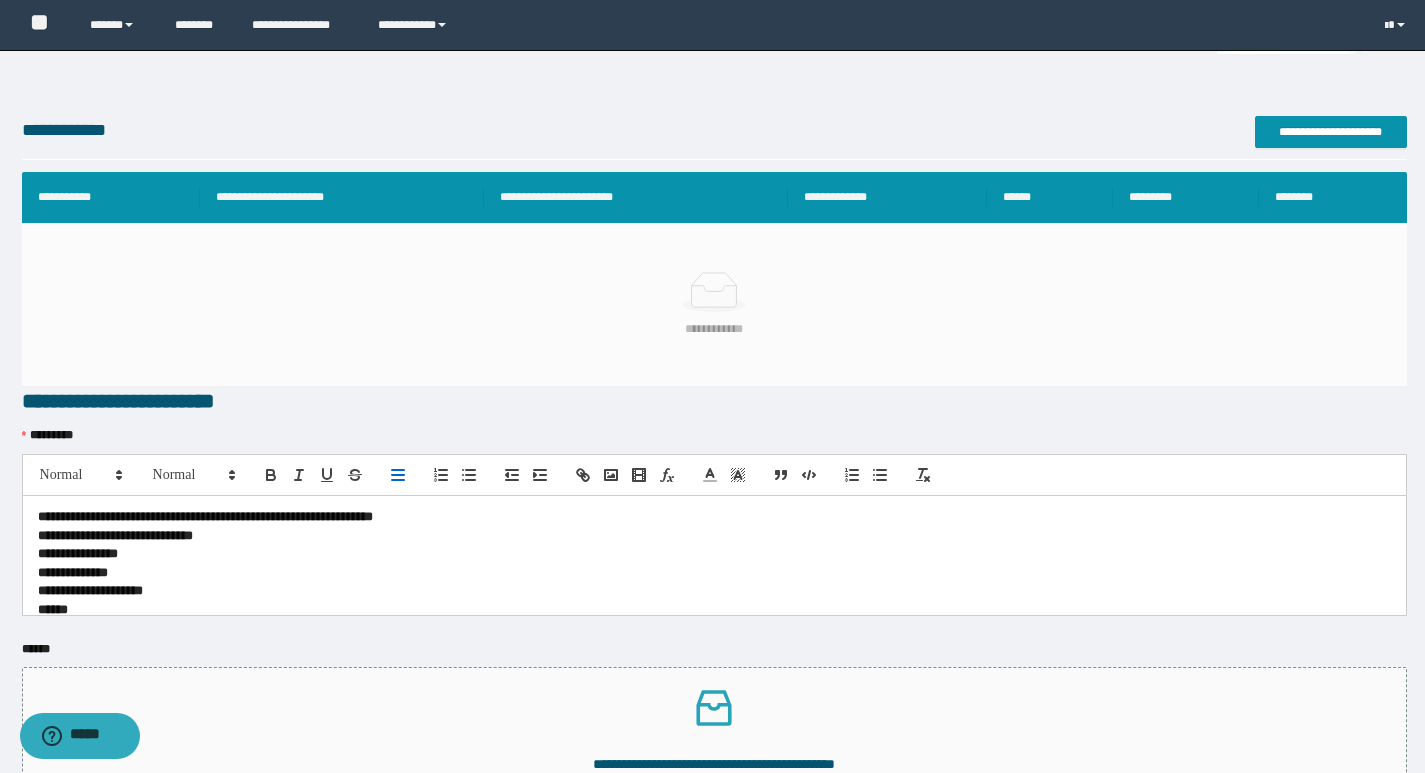 click on "****" at bounding box center [714, 610] 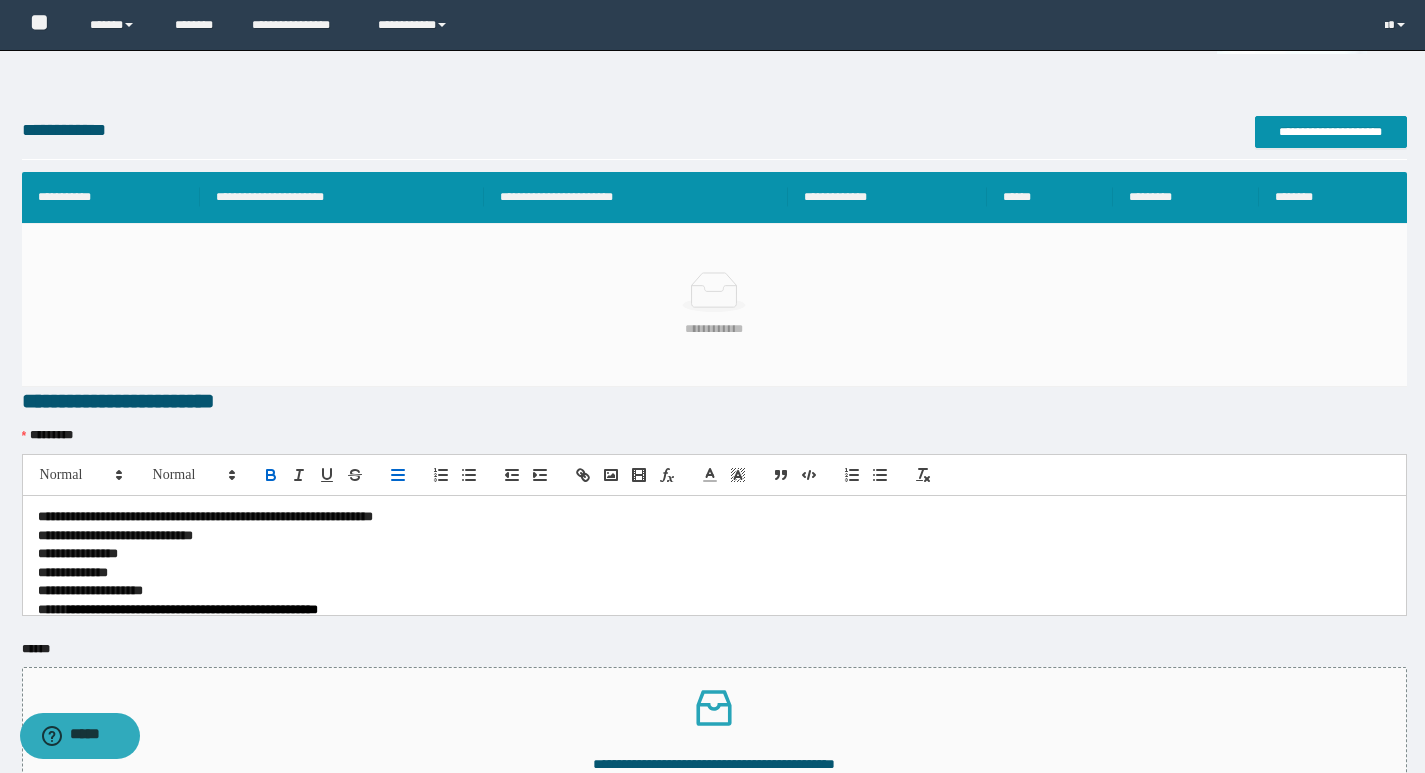 scroll, scrollTop: 0, scrollLeft: 0, axis: both 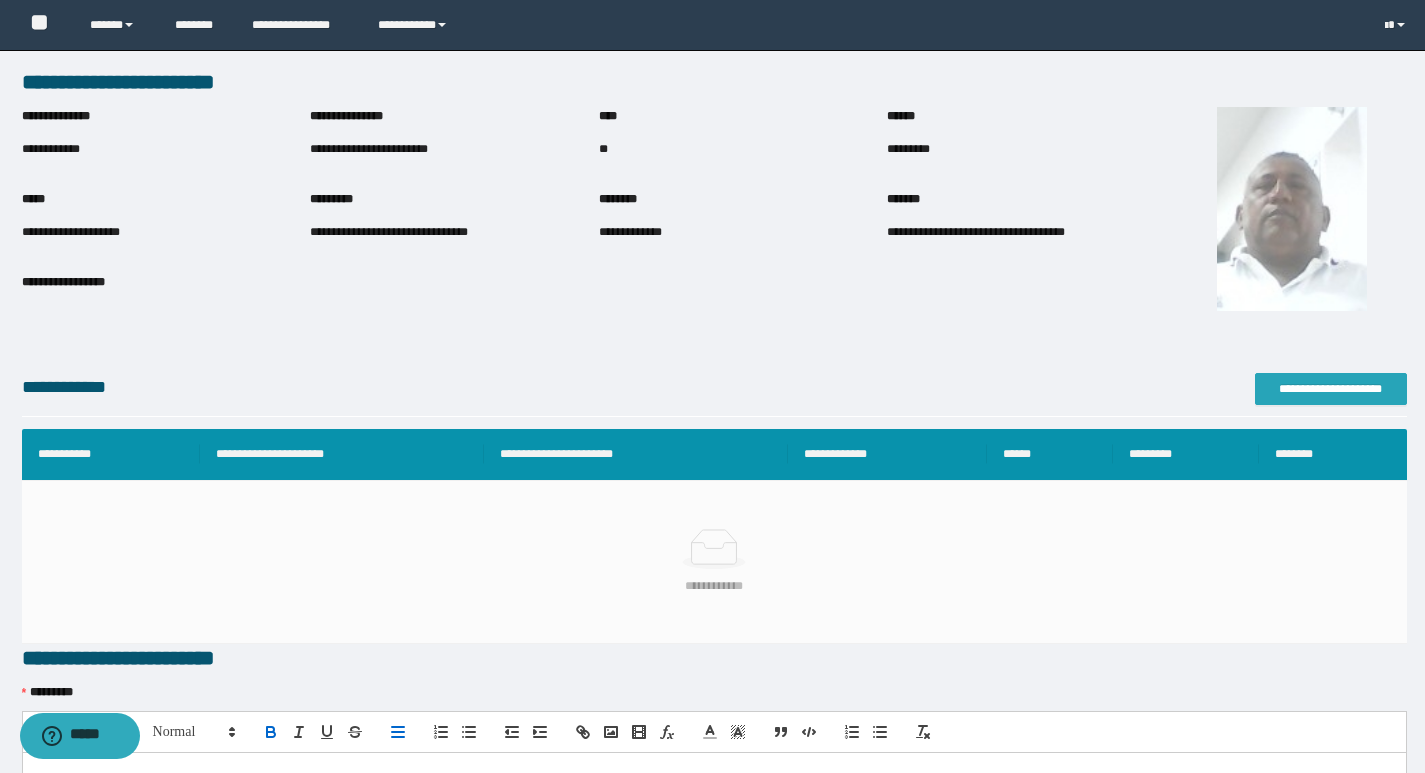 click on "**********" at bounding box center [1331, 389] 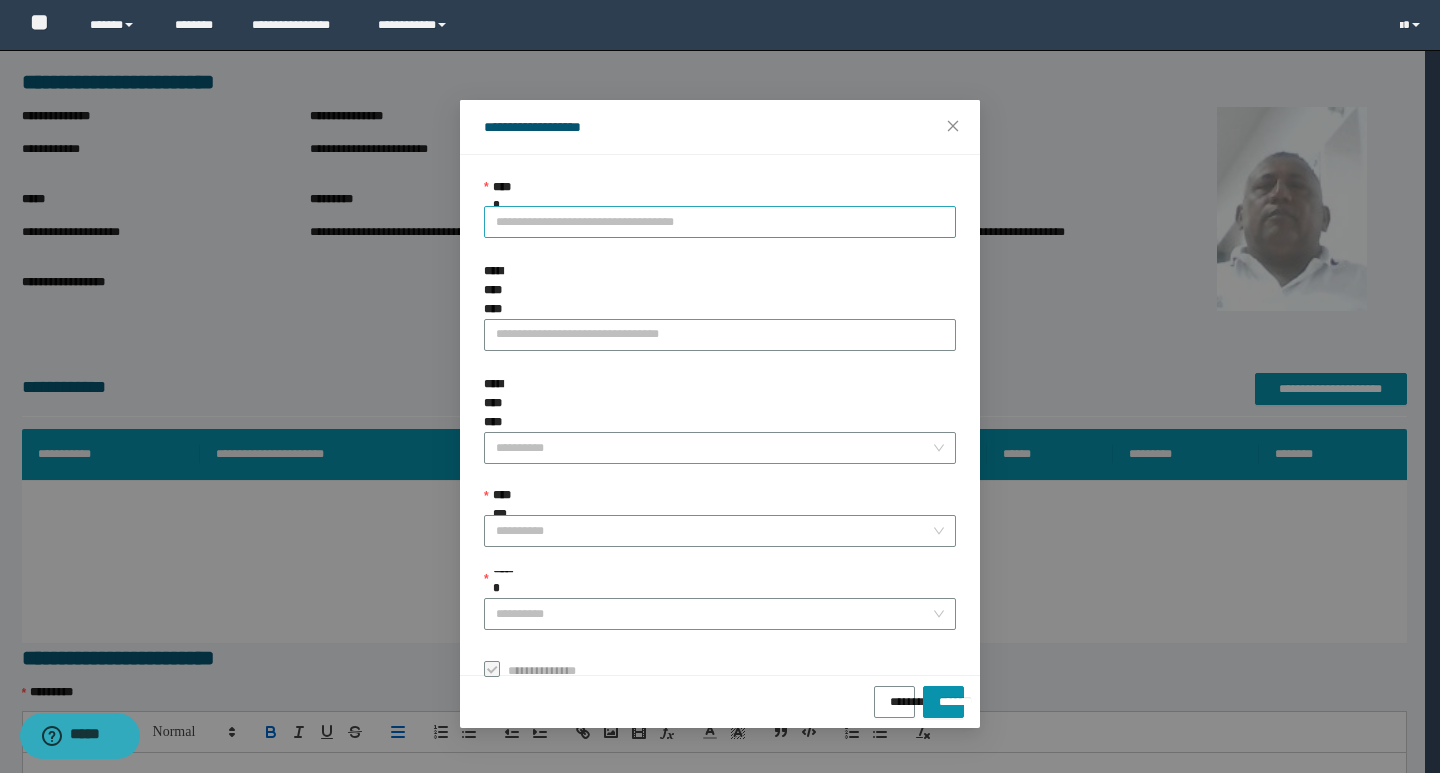 click on "**********" at bounding box center (720, 222) 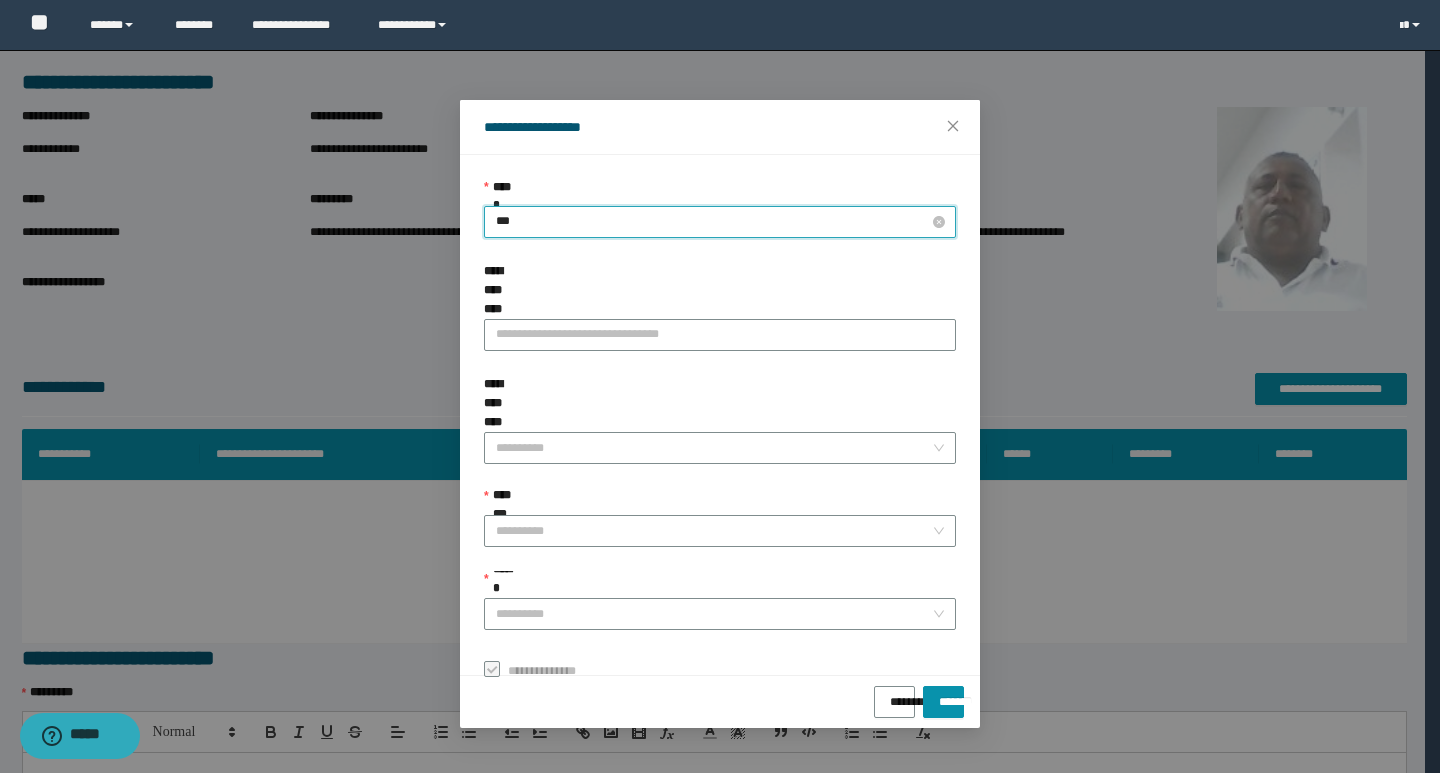 type on "****" 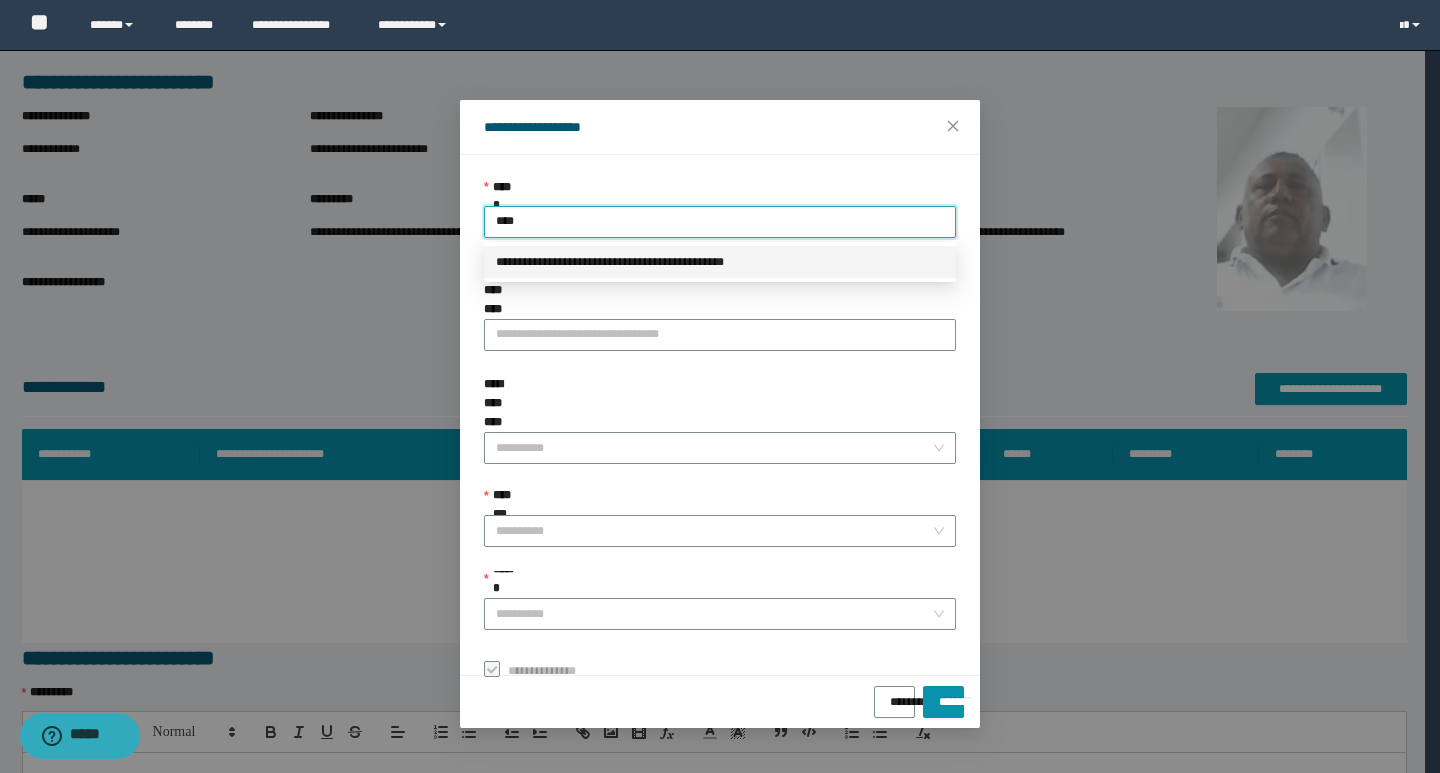 click on "**********" at bounding box center (720, 262) 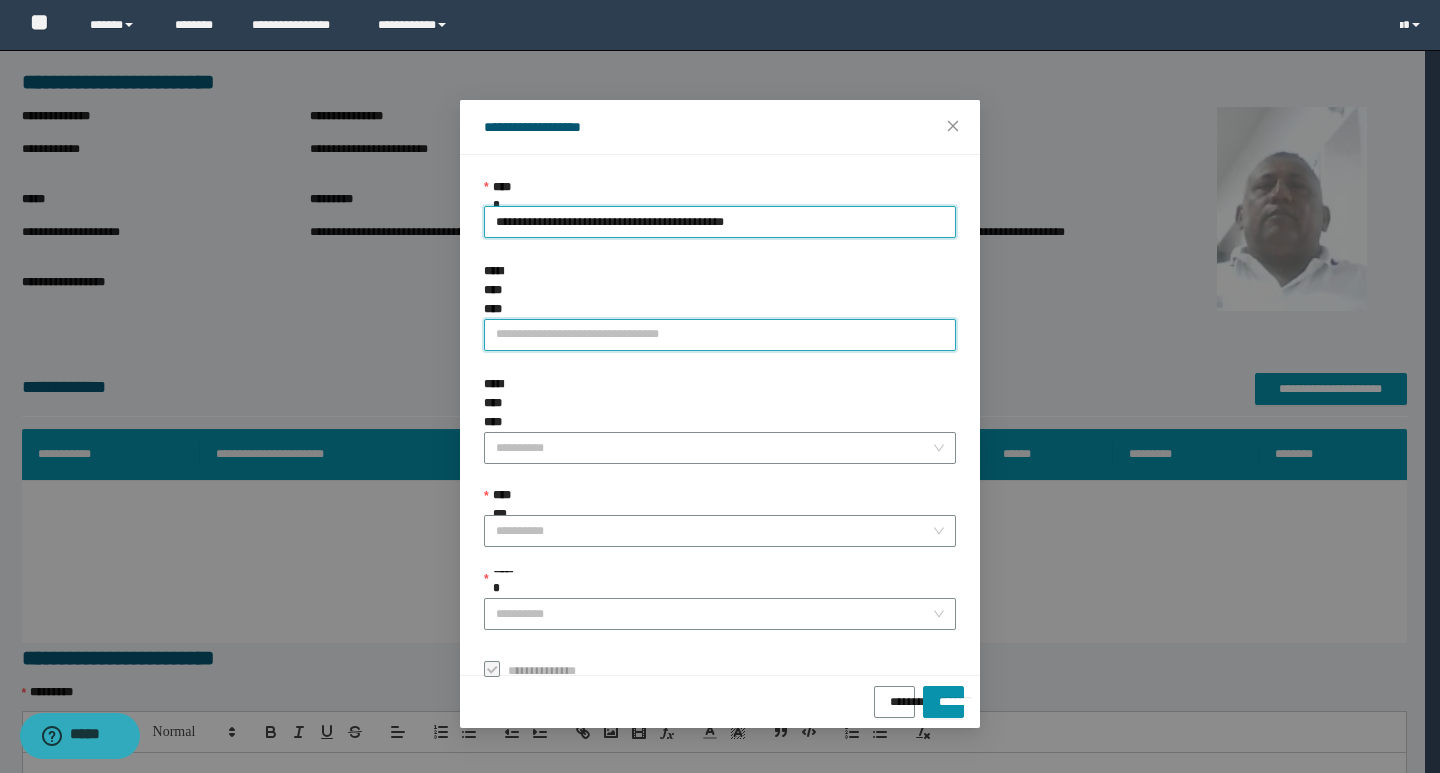 click on "**********" at bounding box center [720, 335] 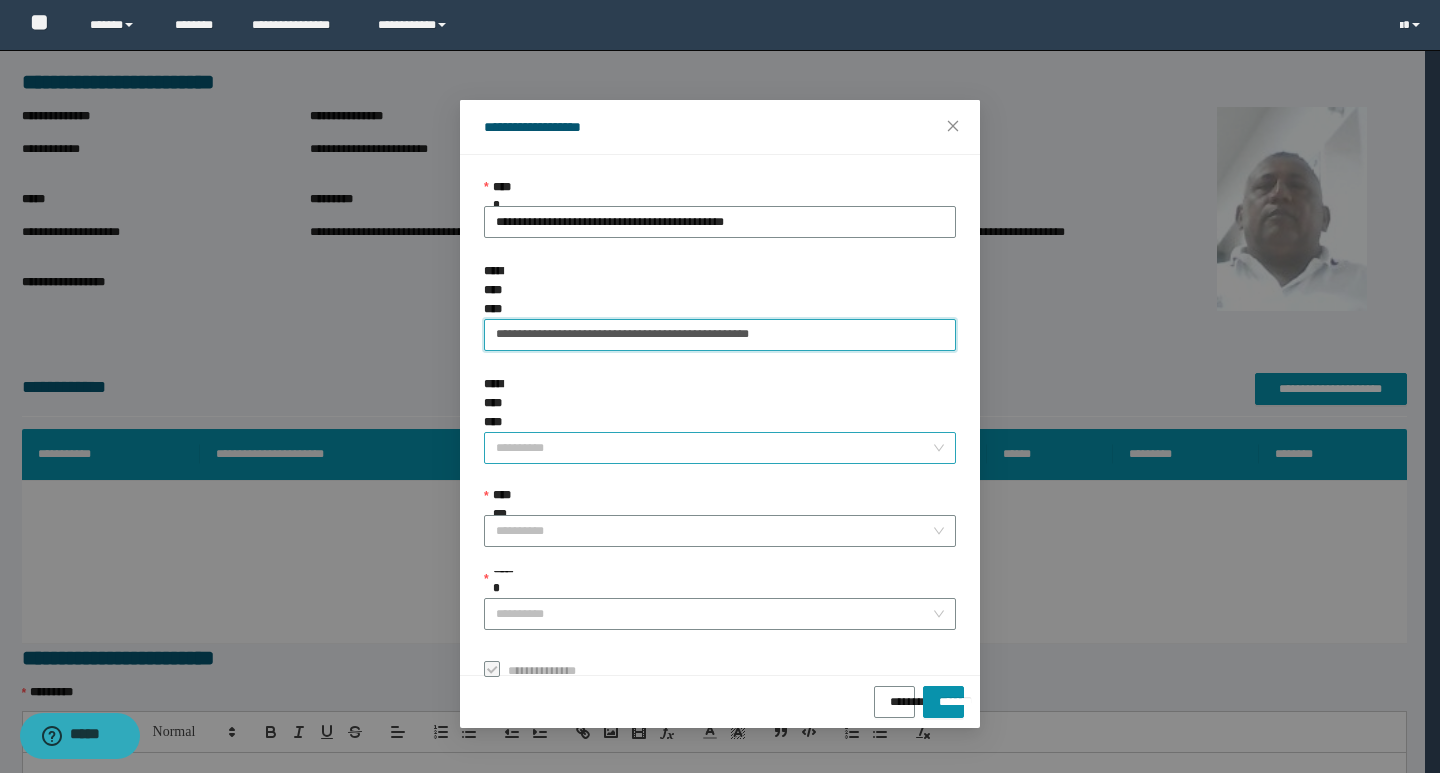 type on "**********" 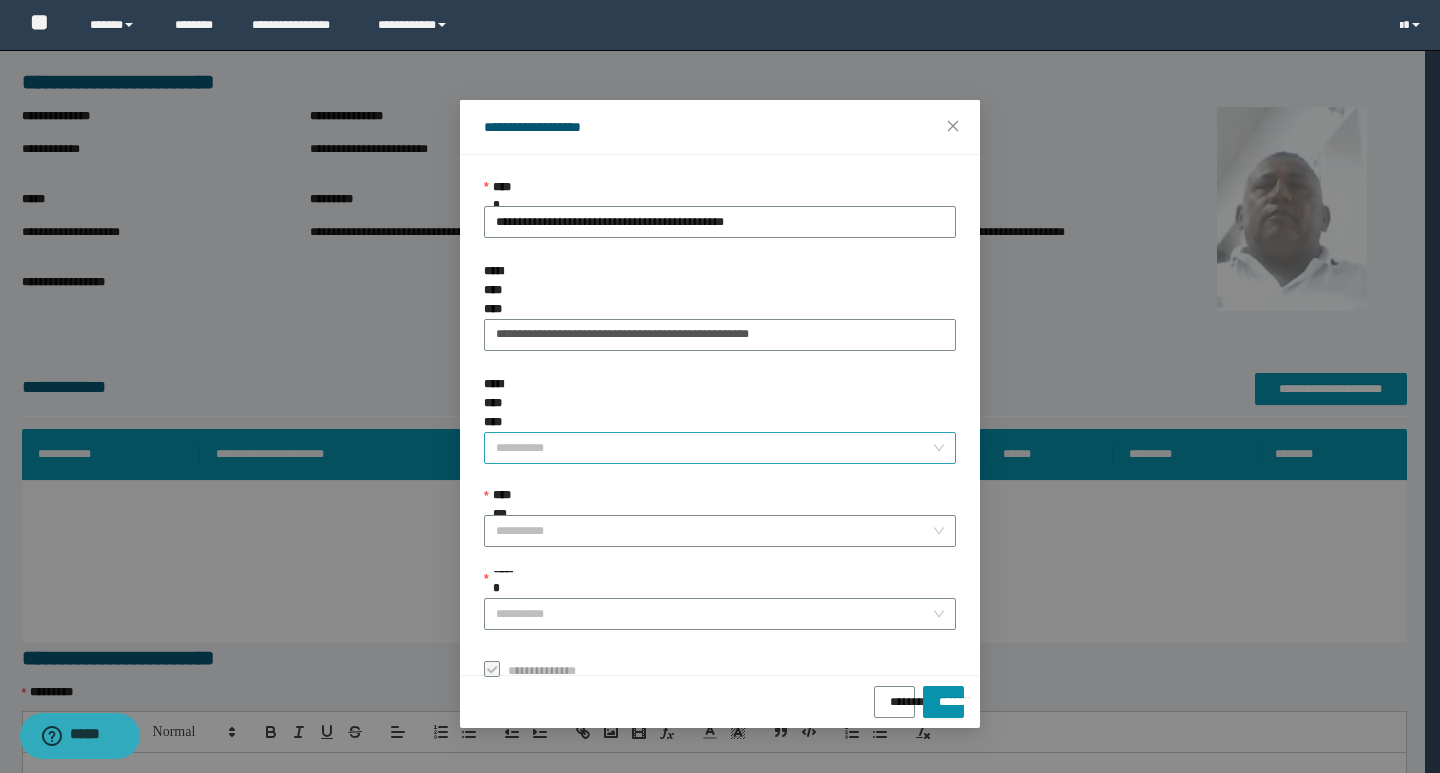 click on "**********" at bounding box center [714, 448] 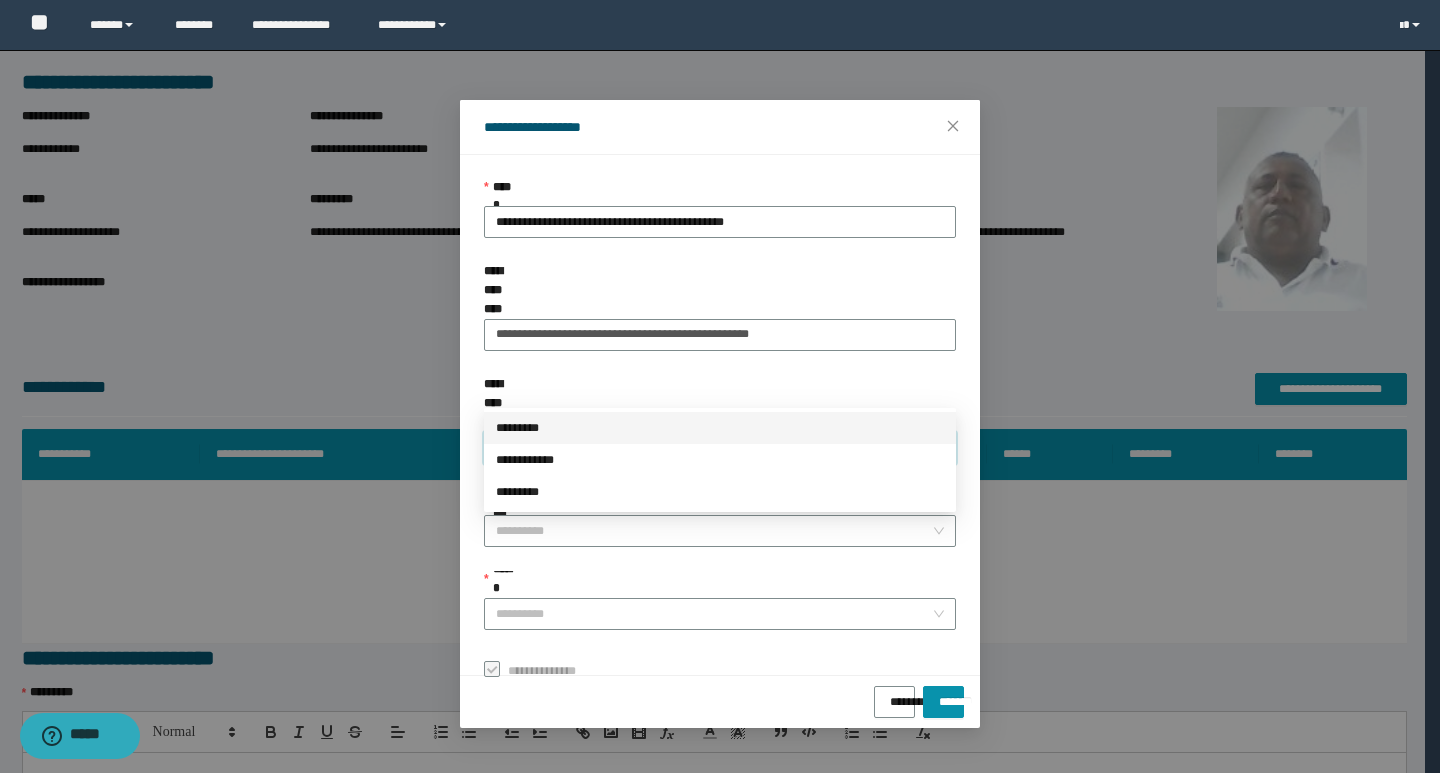 click on "*********" at bounding box center (720, 428) 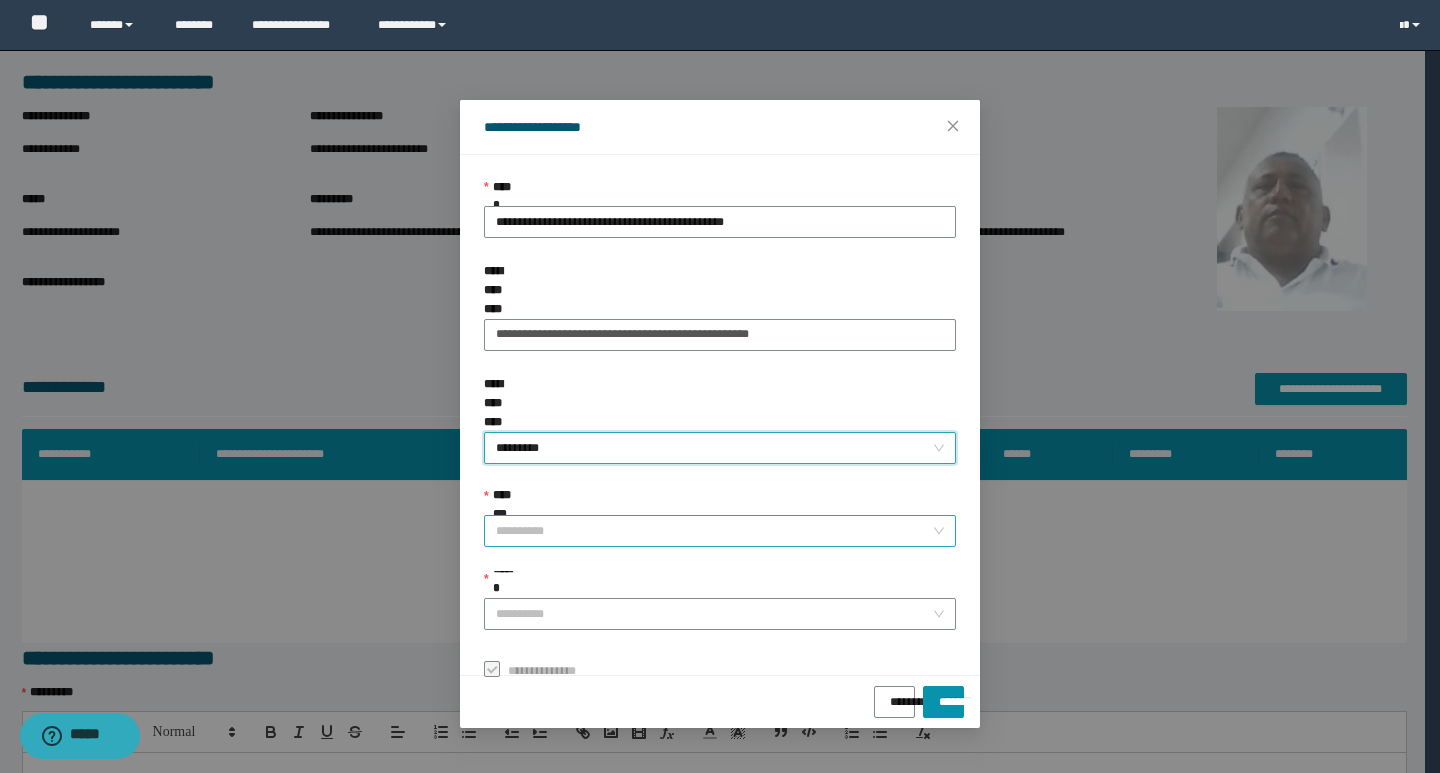 click on "**********" at bounding box center (714, 531) 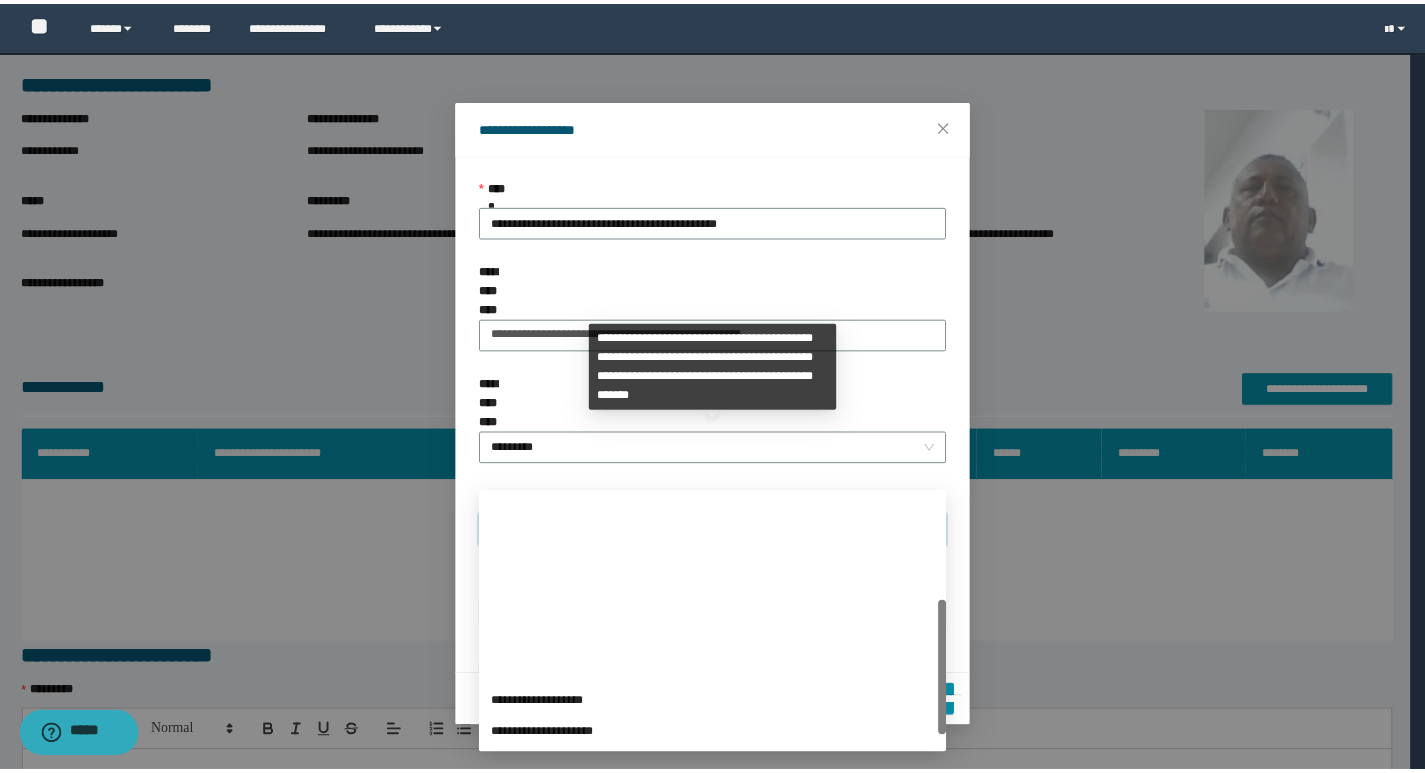 scroll, scrollTop: 200, scrollLeft: 0, axis: vertical 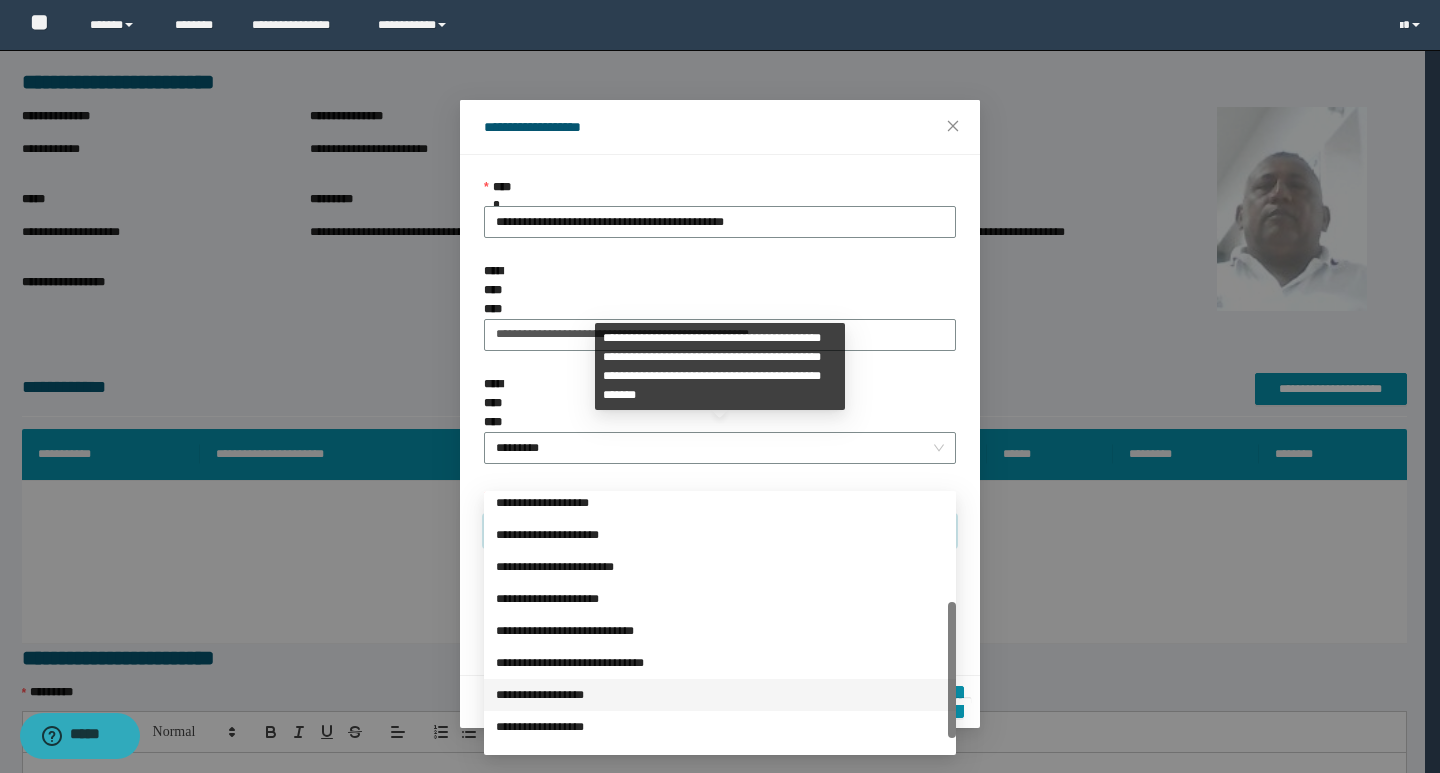 click on "**********" at bounding box center [720, 695] 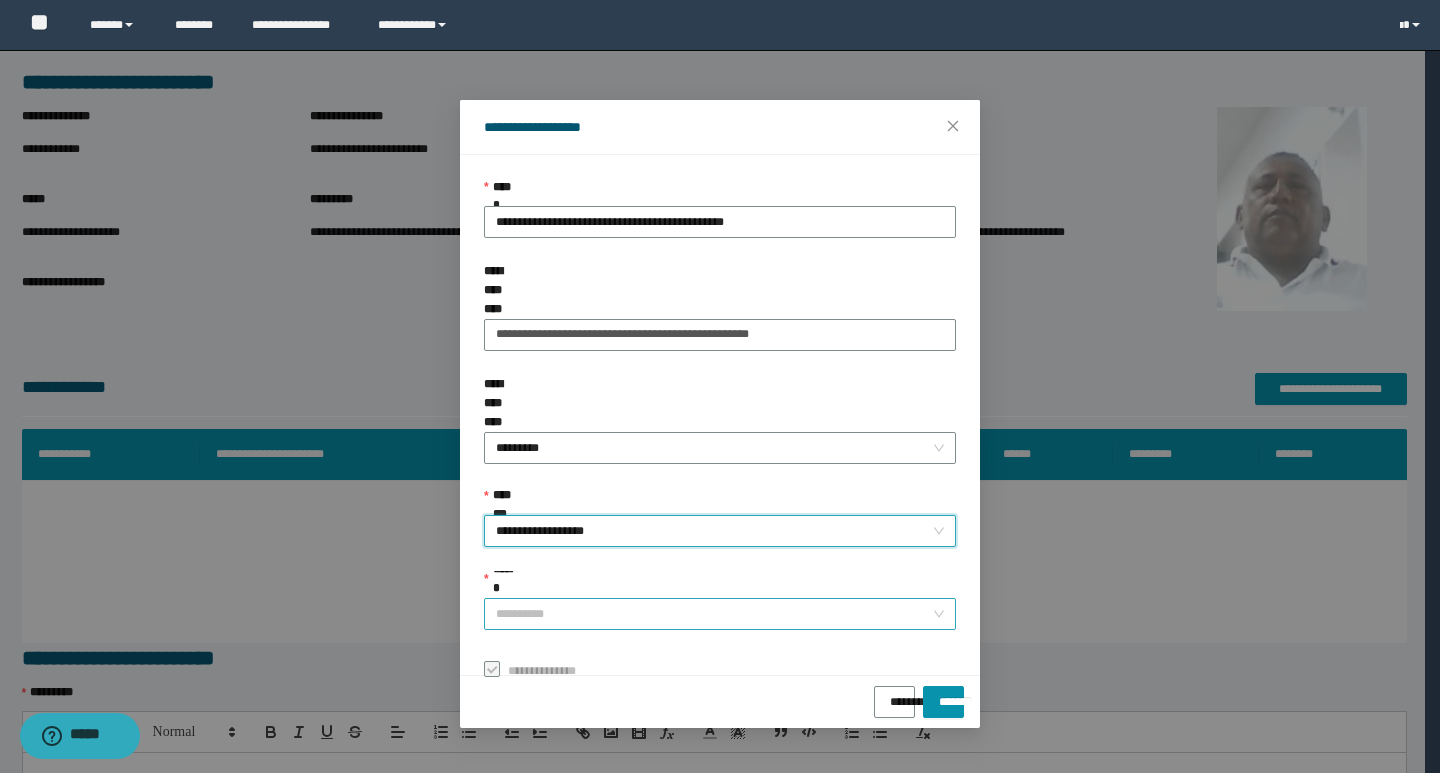 click on "******" at bounding box center (714, 614) 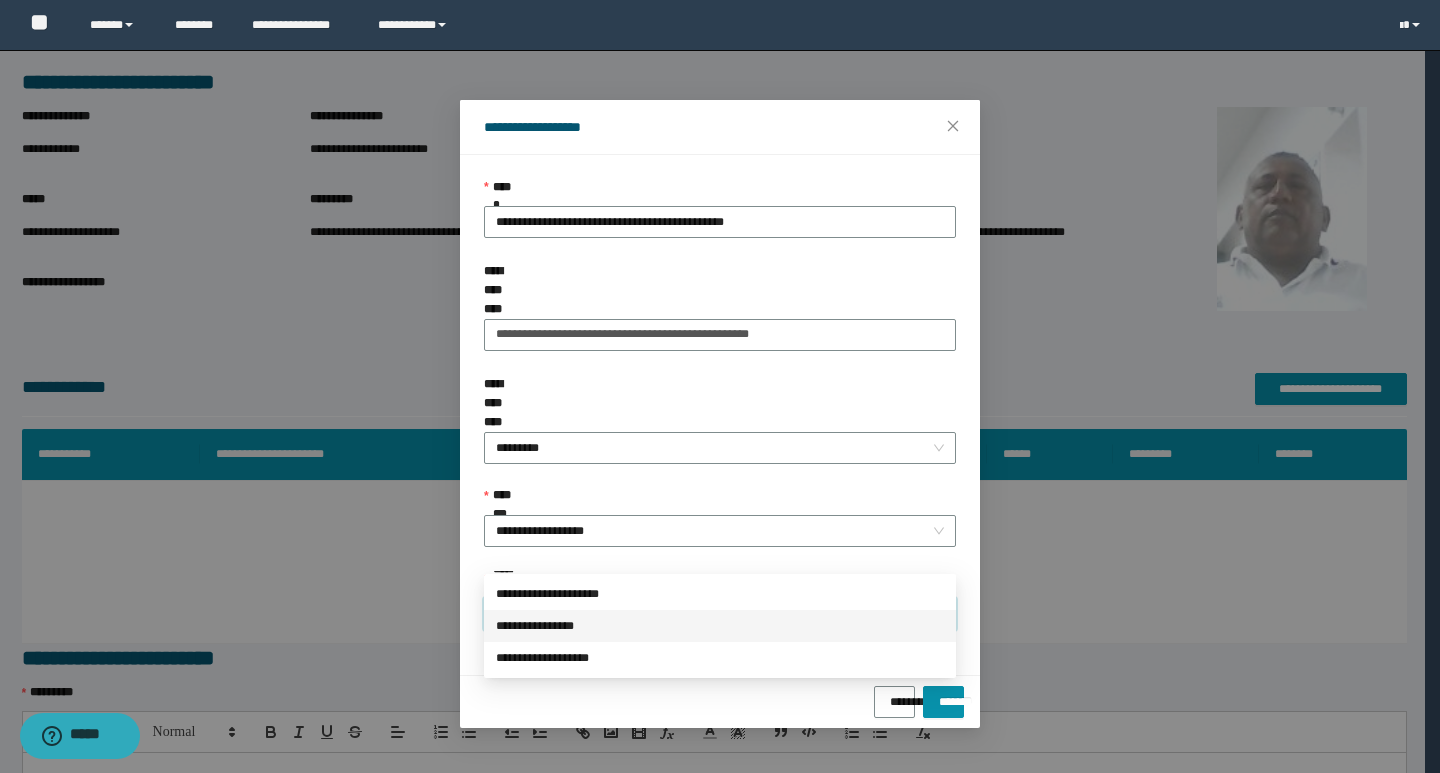 click on "**********" at bounding box center (720, 626) 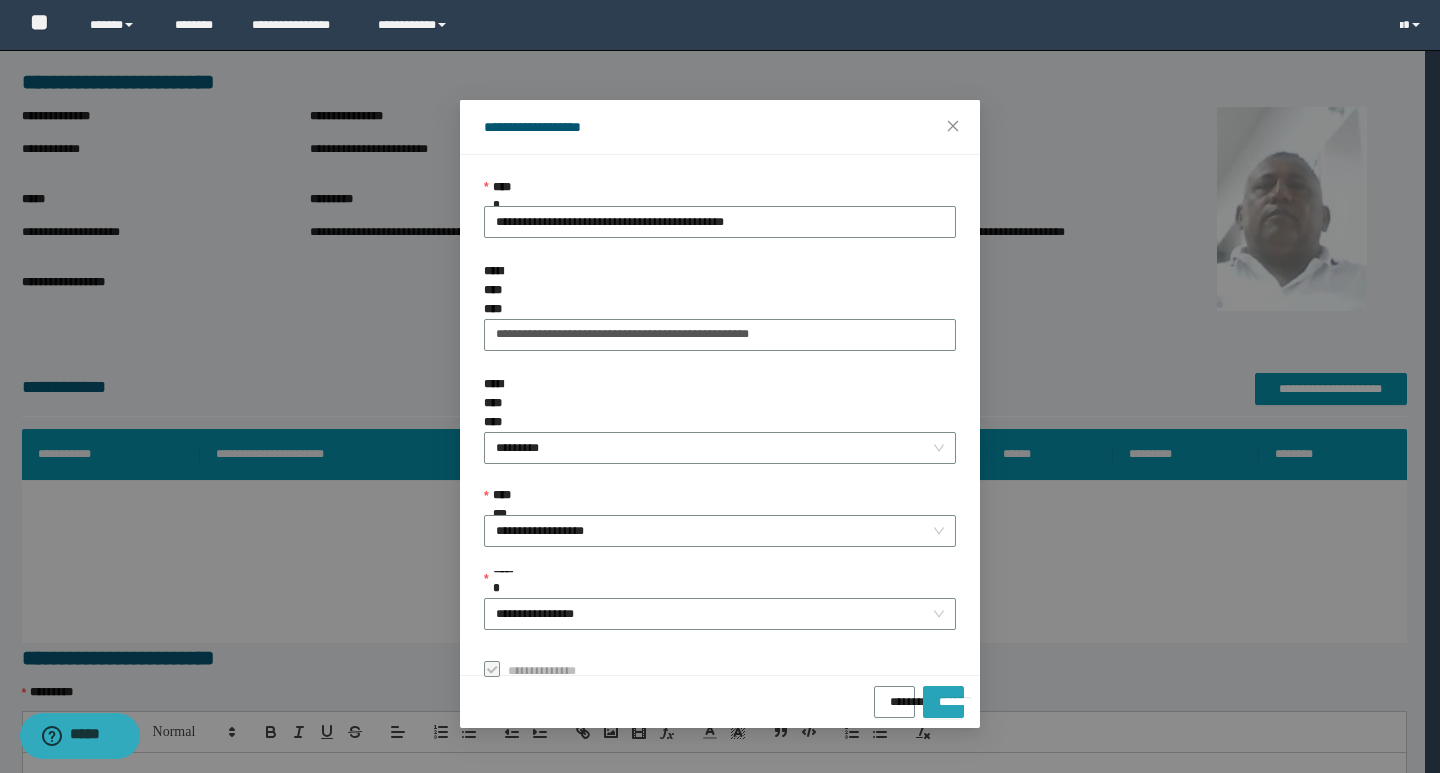 click on "*******" at bounding box center (943, 695) 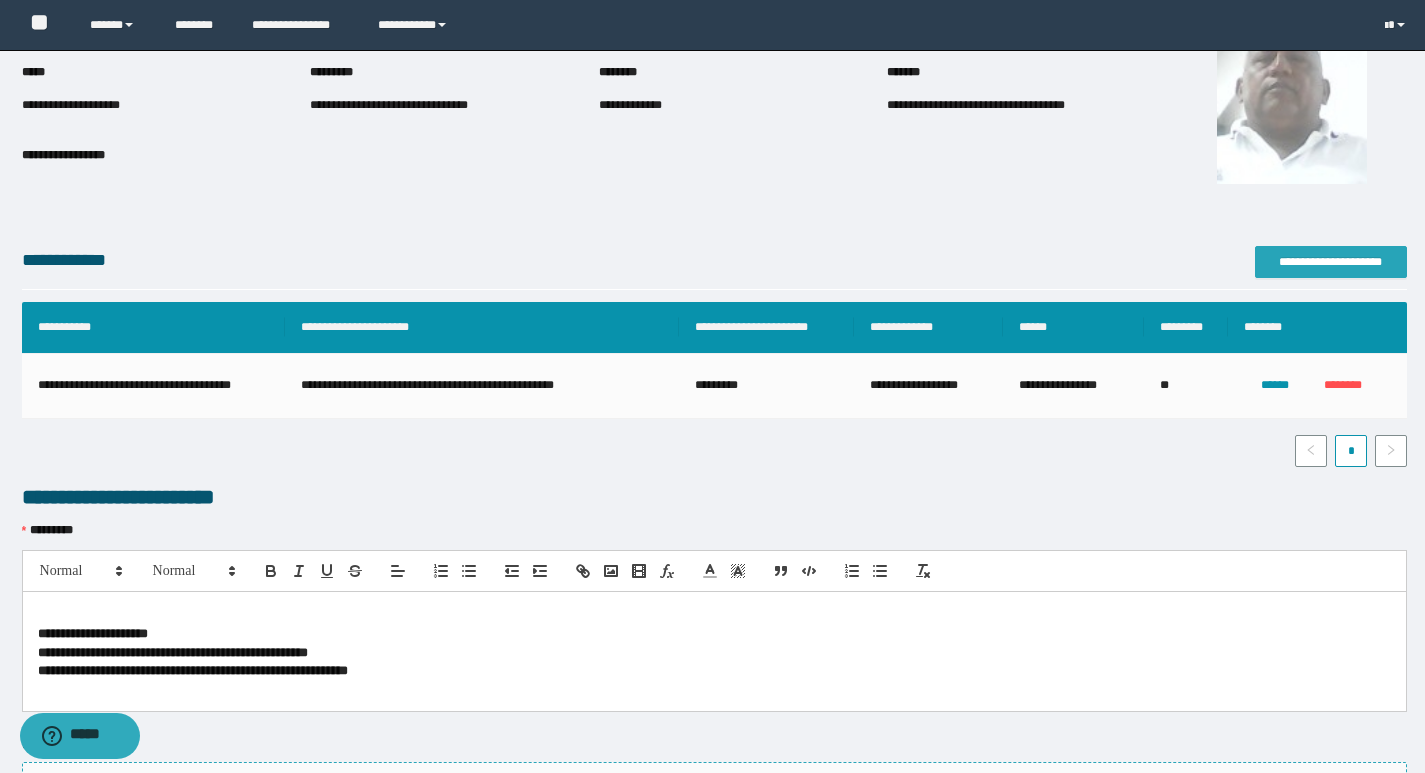 scroll, scrollTop: 0, scrollLeft: 0, axis: both 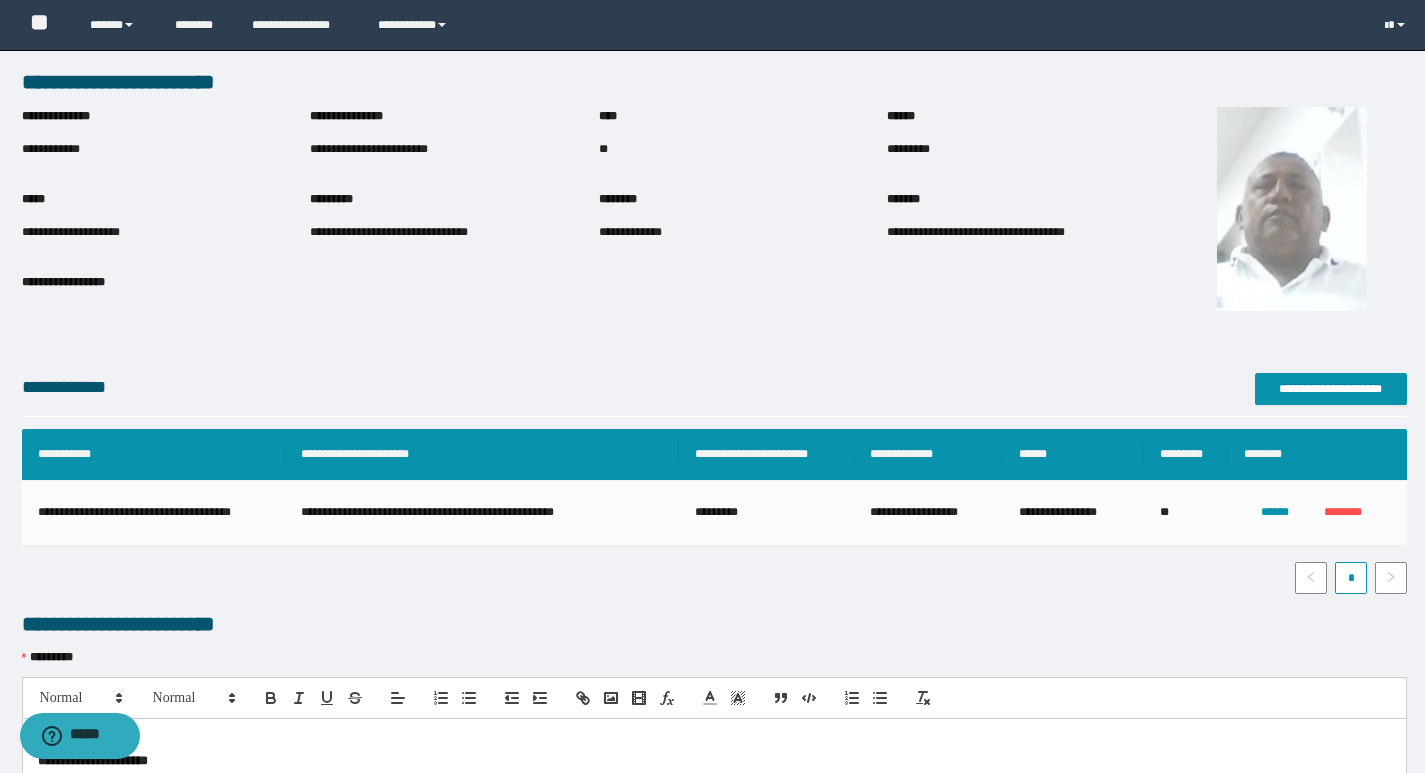 click on "**********" at bounding box center [369, 149] 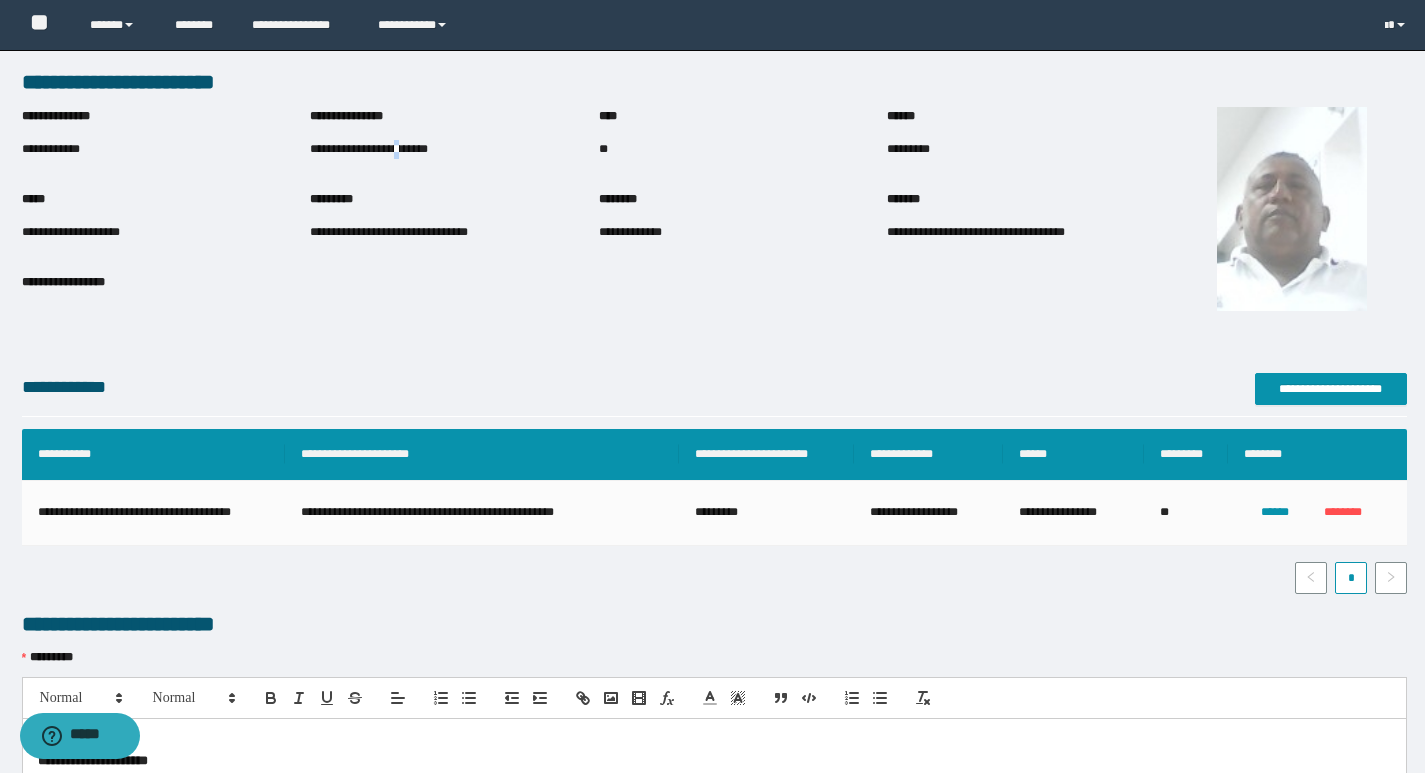 click on "**********" at bounding box center (369, 149) 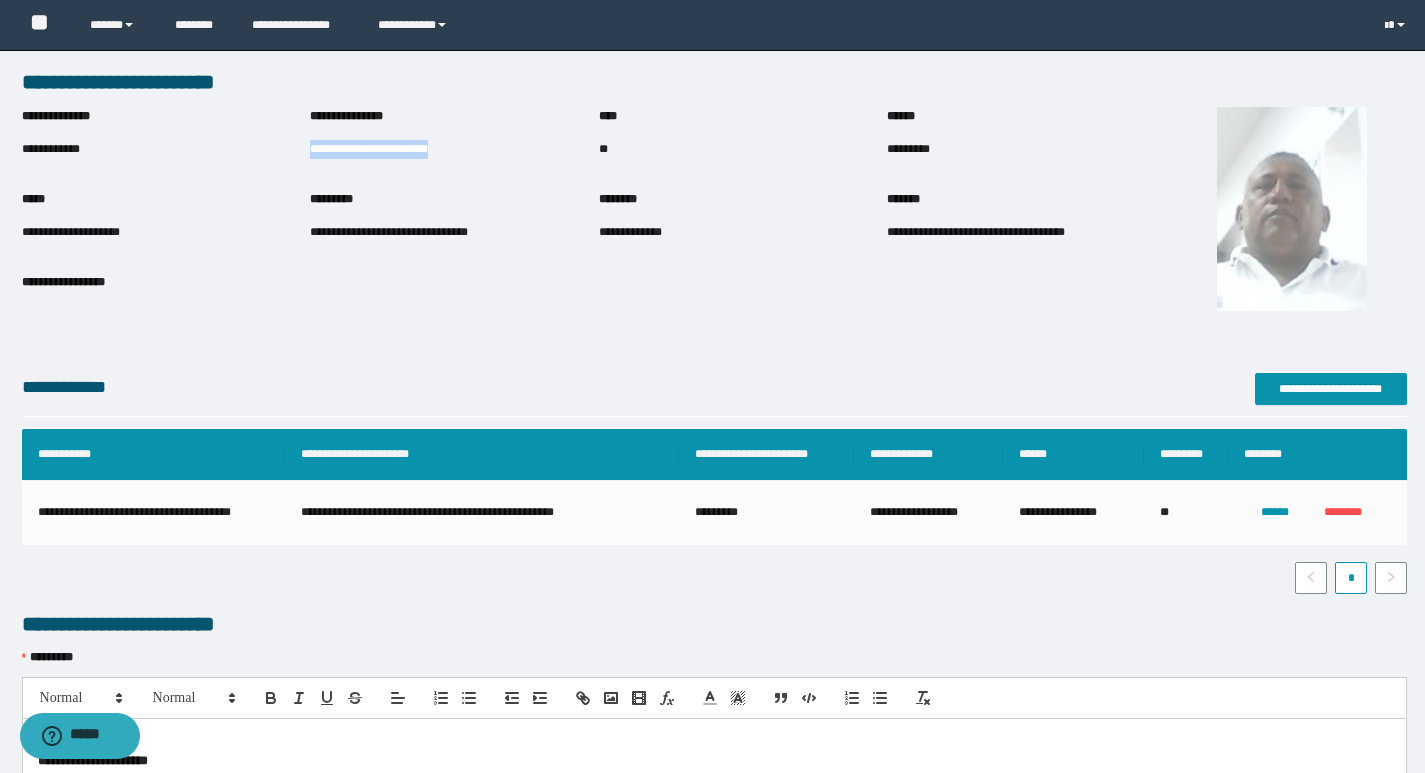 click on "**********" at bounding box center [369, 149] 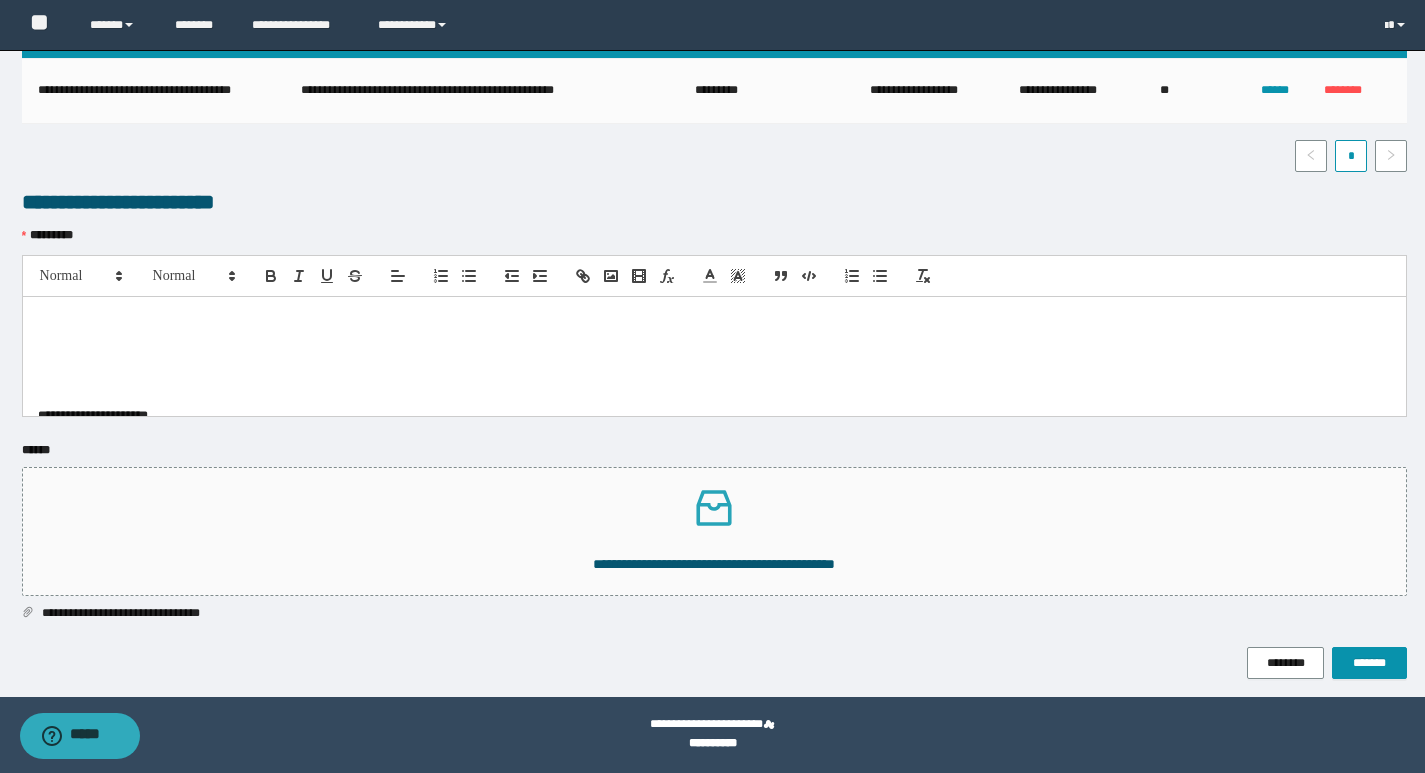 scroll, scrollTop: 0, scrollLeft: 0, axis: both 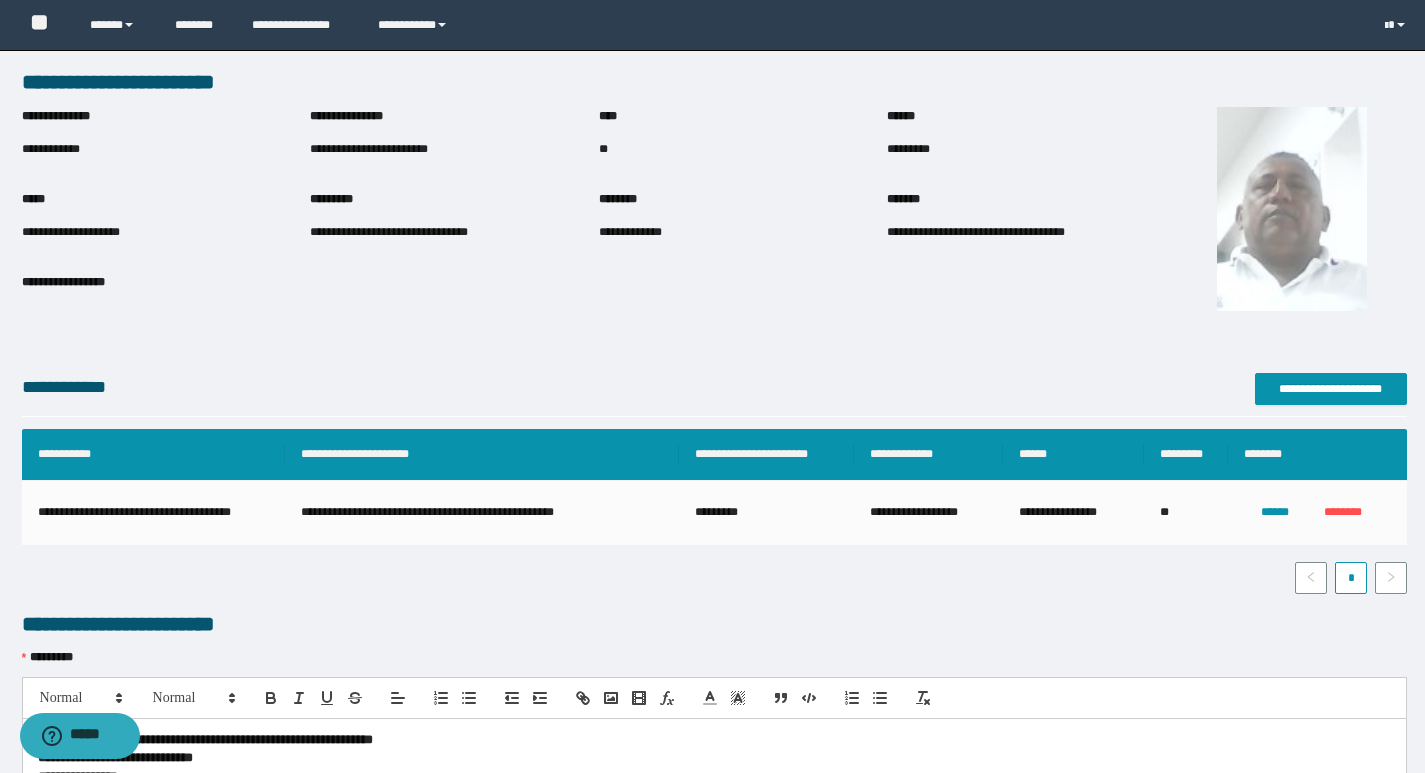 click on "**********" at bounding box center (599, 314) 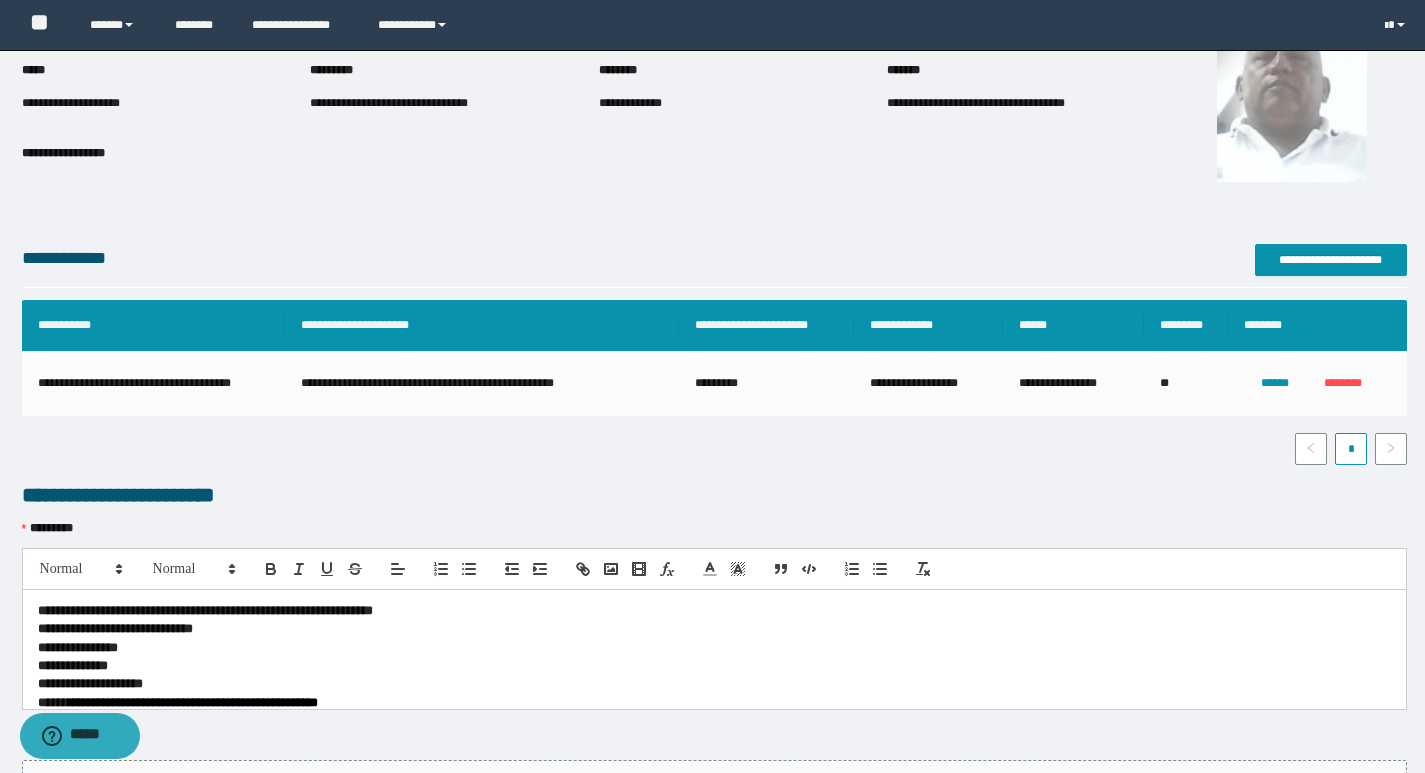 scroll, scrollTop: 422, scrollLeft: 0, axis: vertical 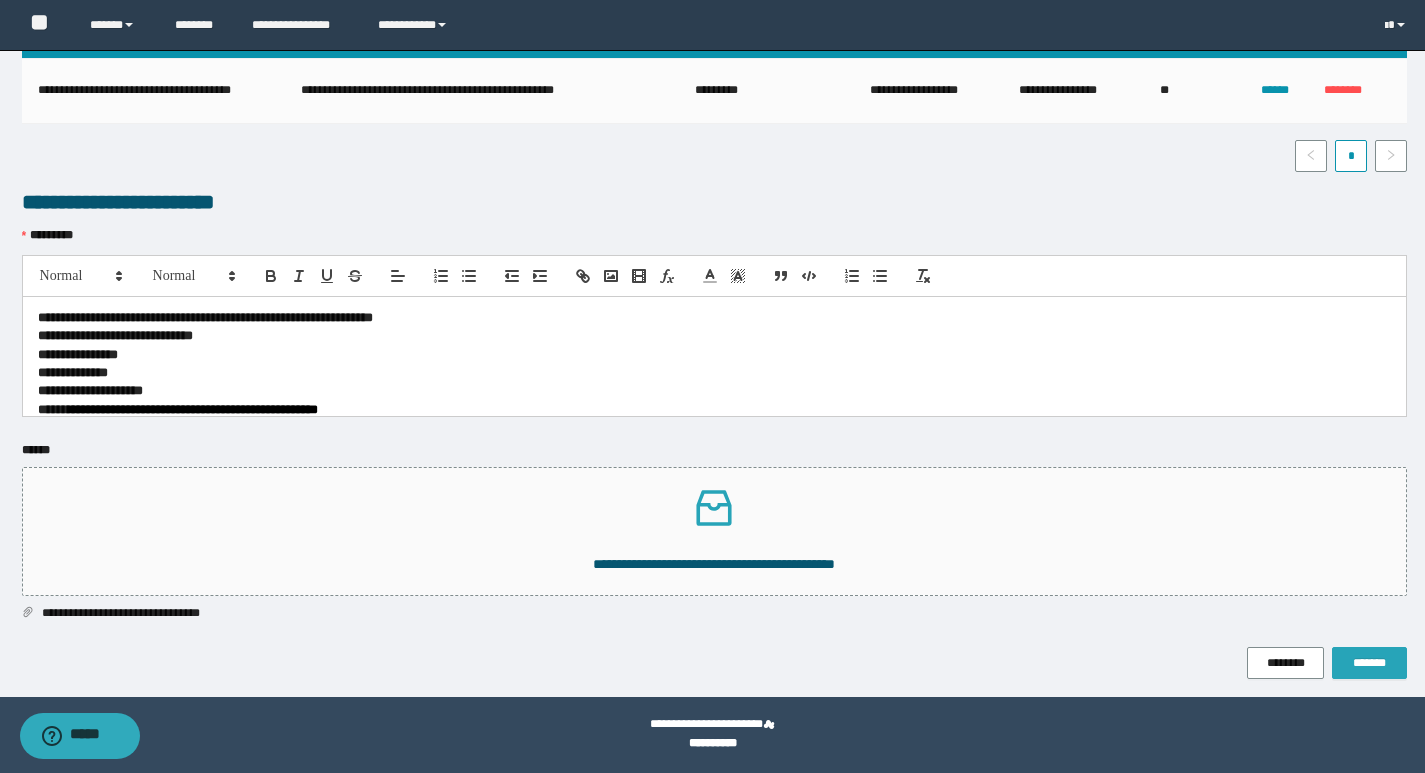 click on "*******" at bounding box center (1369, 663) 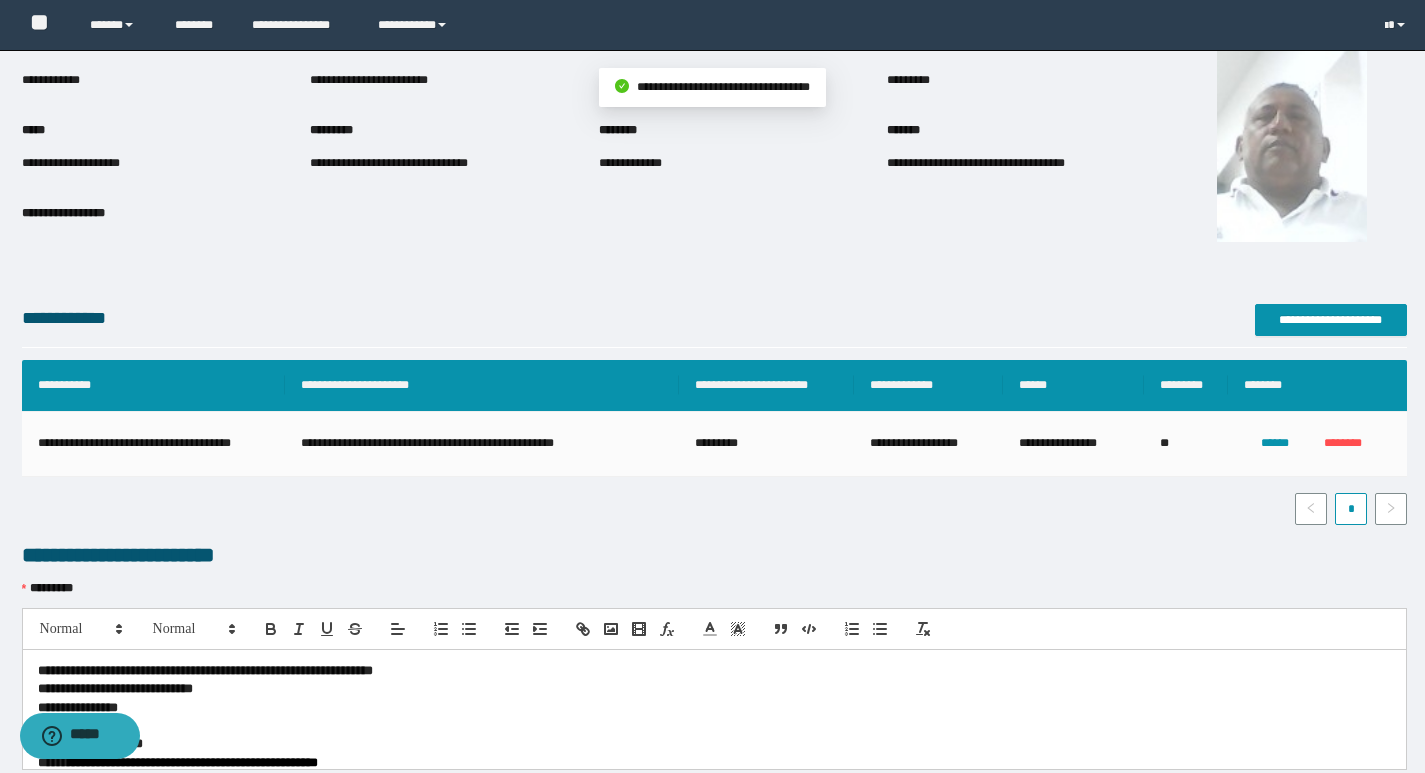 scroll, scrollTop: 0, scrollLeft: 0, axis: both 